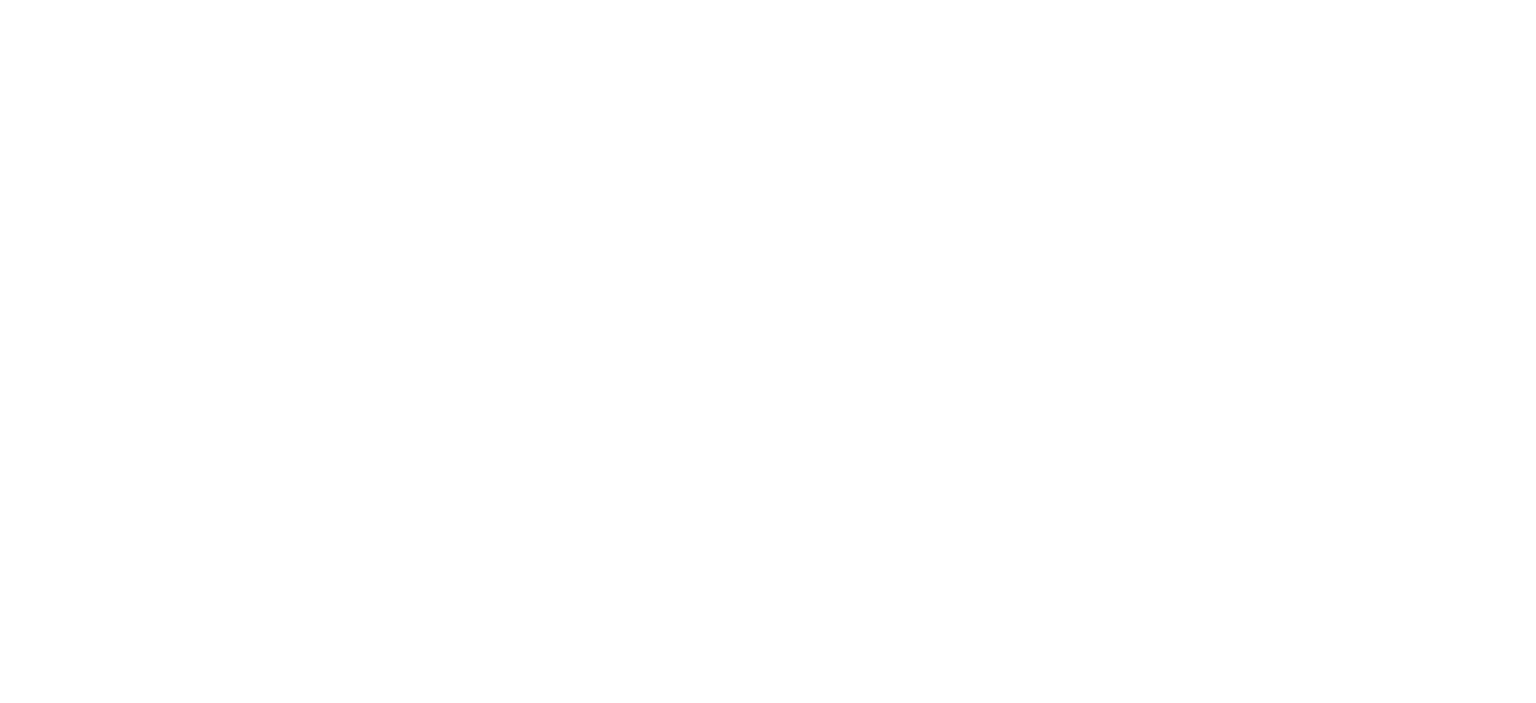 scroll, scrollTop: 0, scrollLeft: 0, axis: both 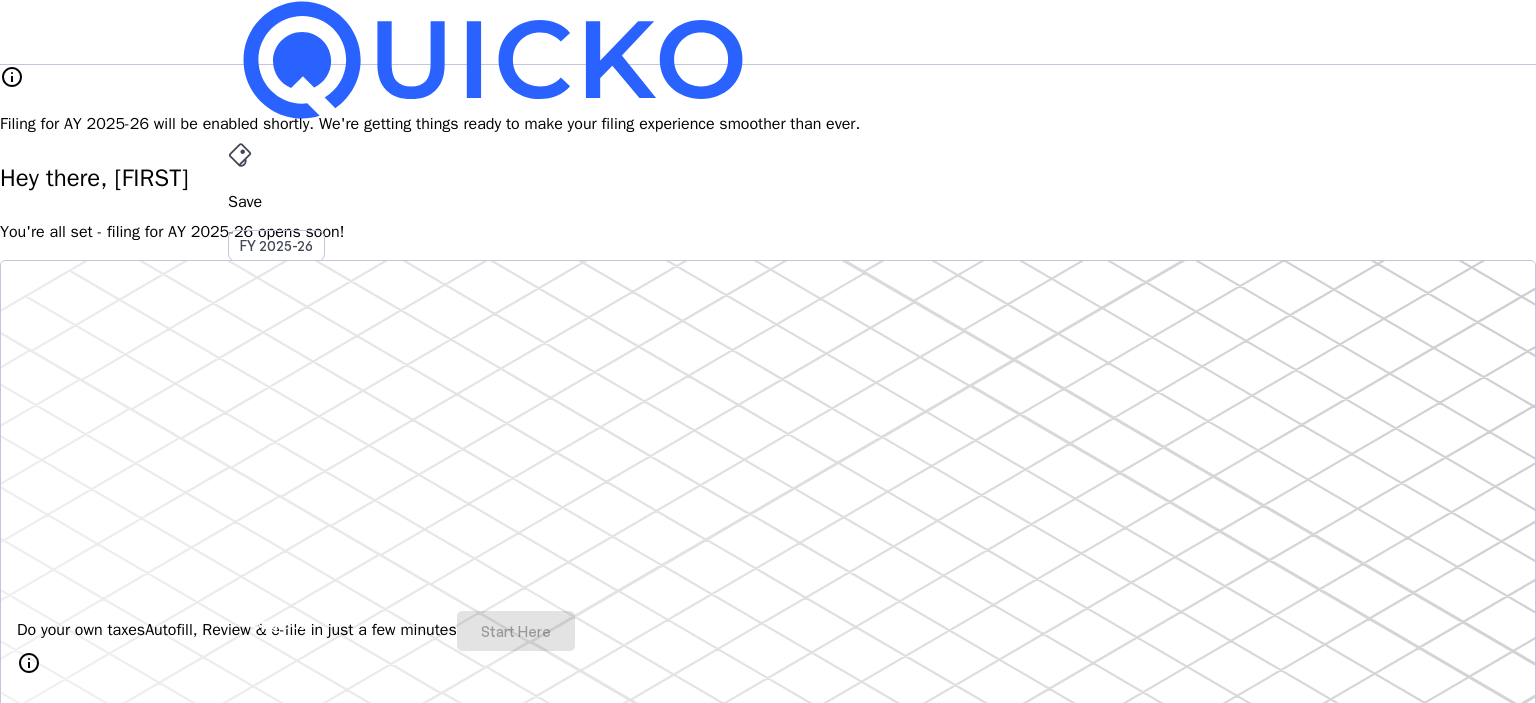 click on "AY 2025-26" at bounding box center [277, 452] 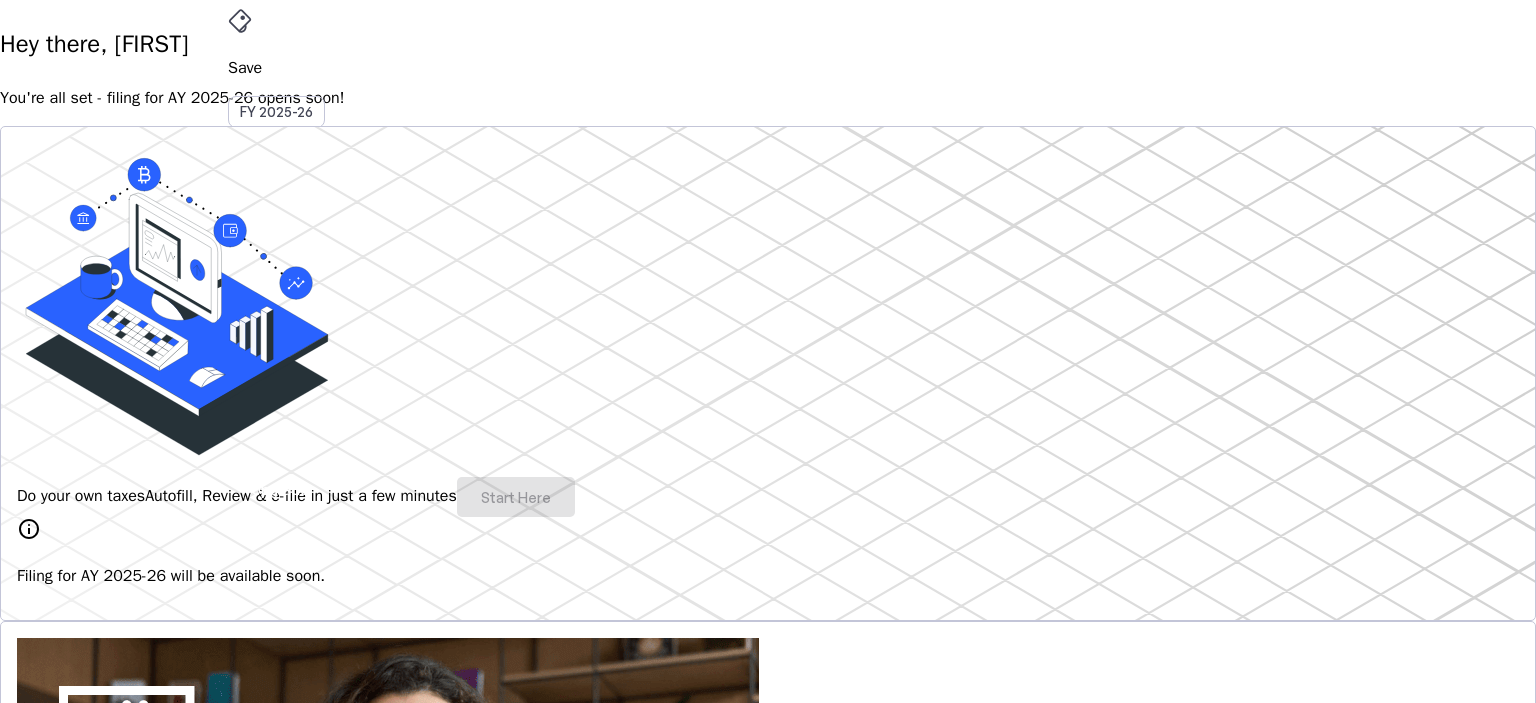 scroll, scrollTop: 0, scrollLeft: 0, axis: both 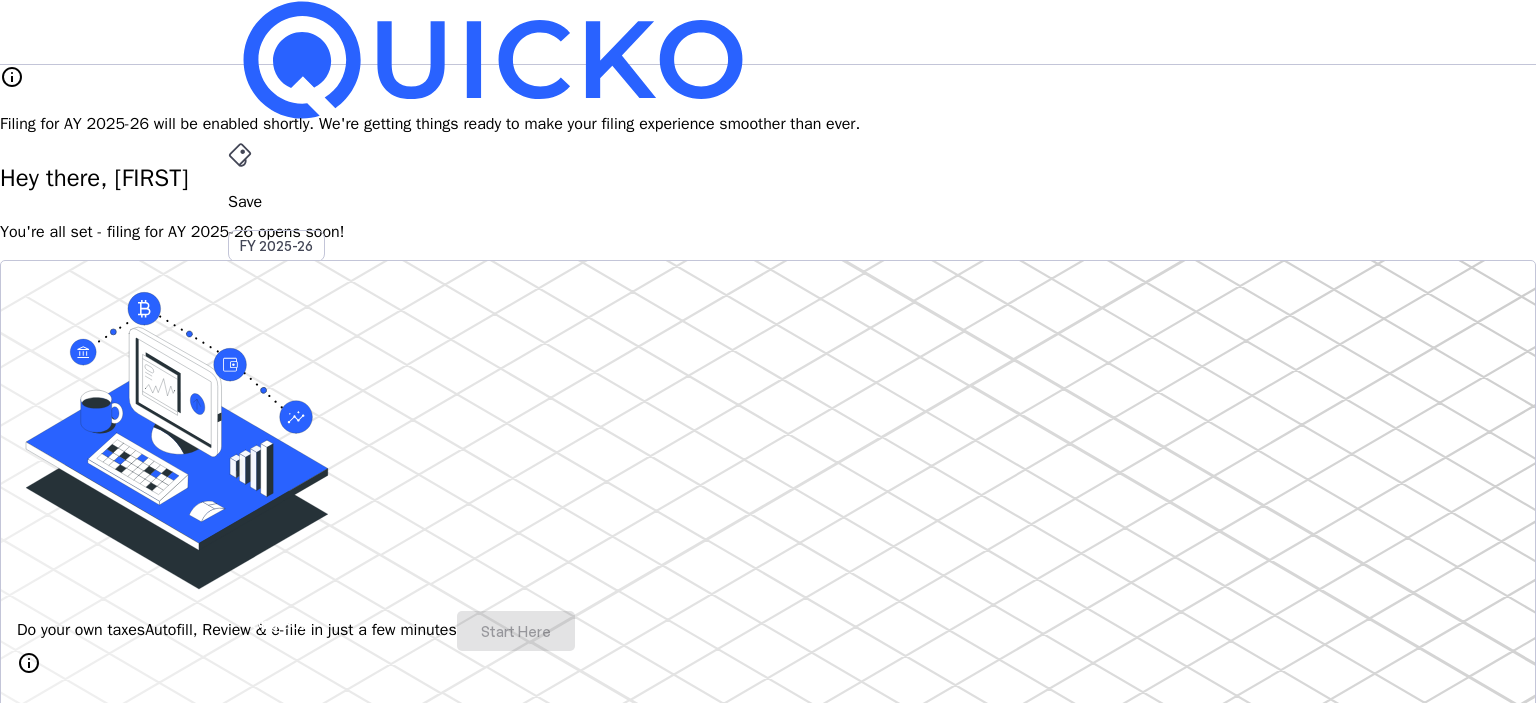 click on "File AY 2025-26" at bounding box center (768, 202) 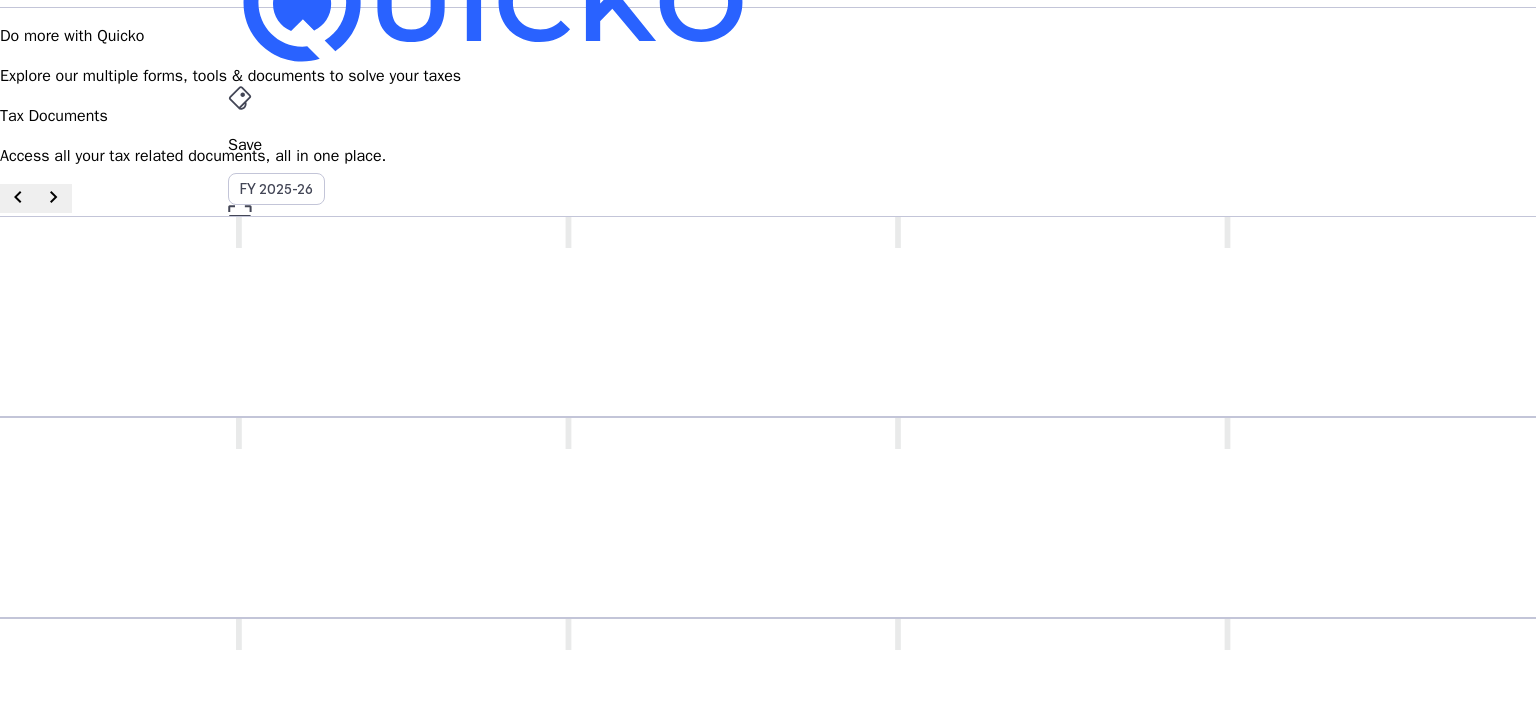 scroll, scrollTop: 0, scrollLeft: 0, axis: both 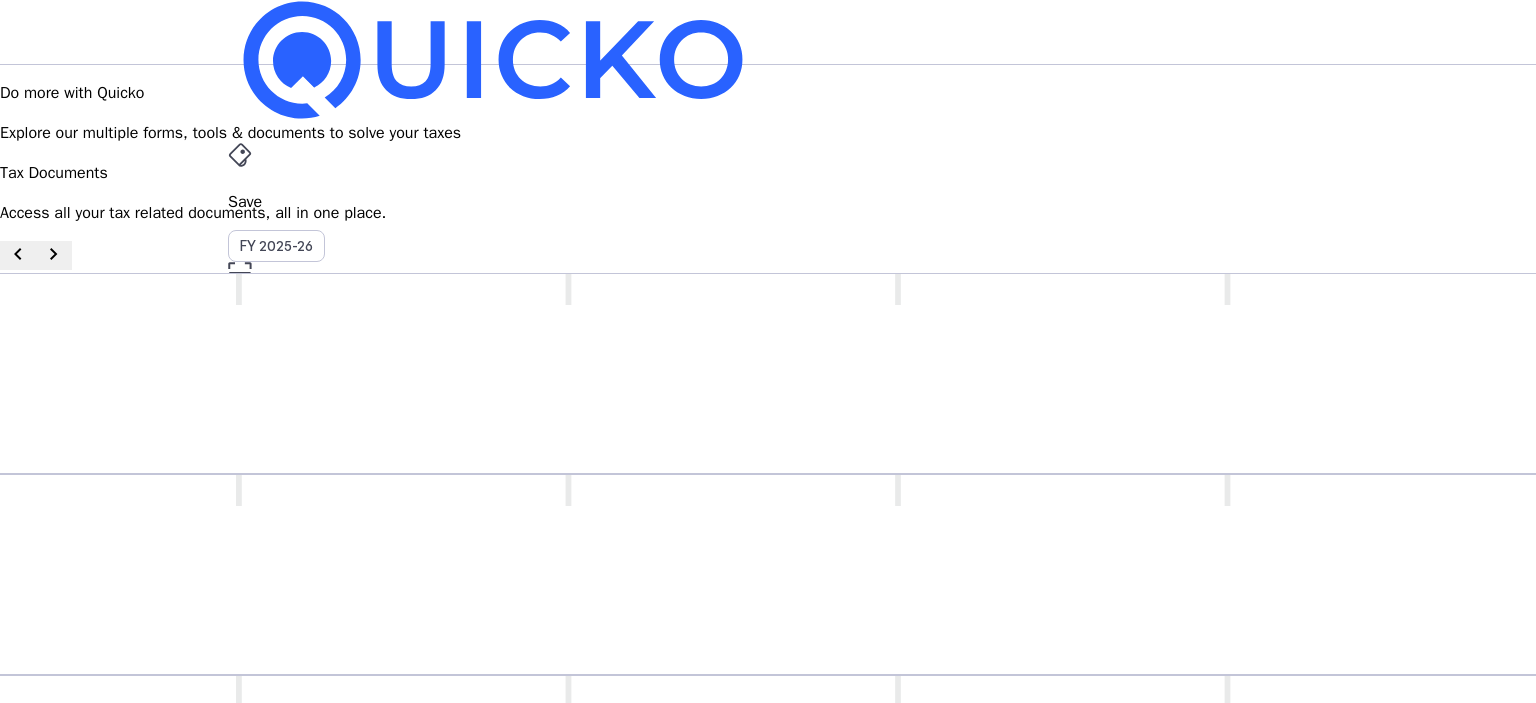 click on "Save" at bounding box center (768, 202) 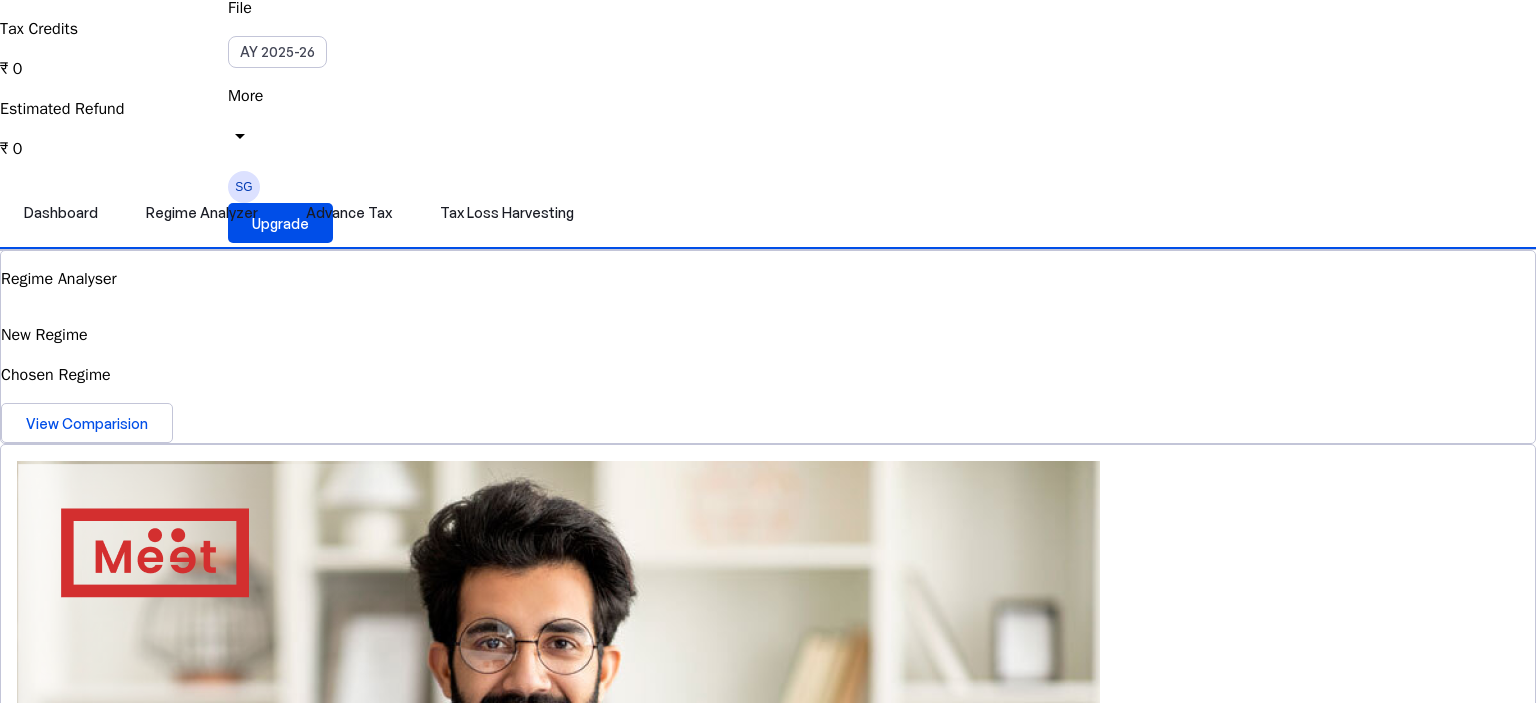 scroll, scrollTop: 100, scrollLeft: 0, axis: vertical 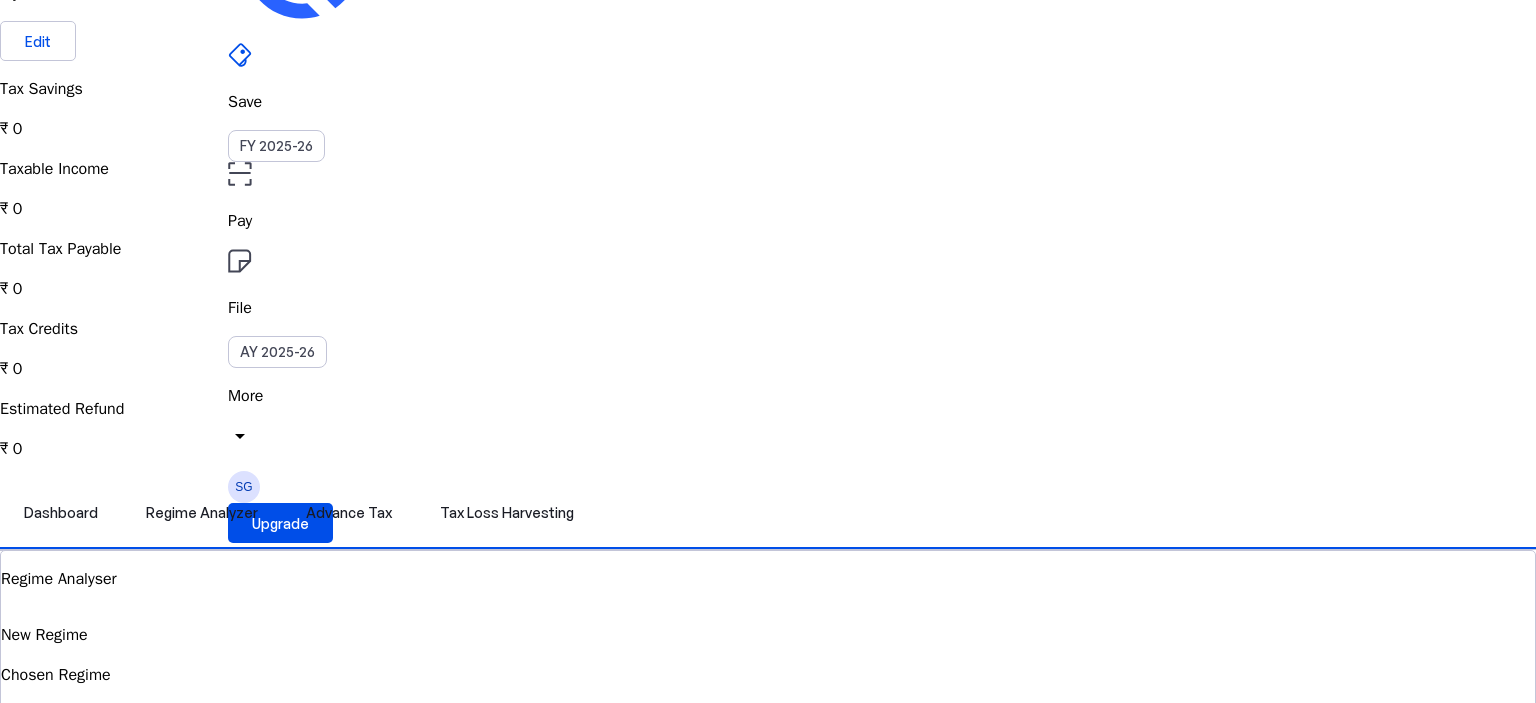 click on "View Comparision" at bounding box center (87, 723) 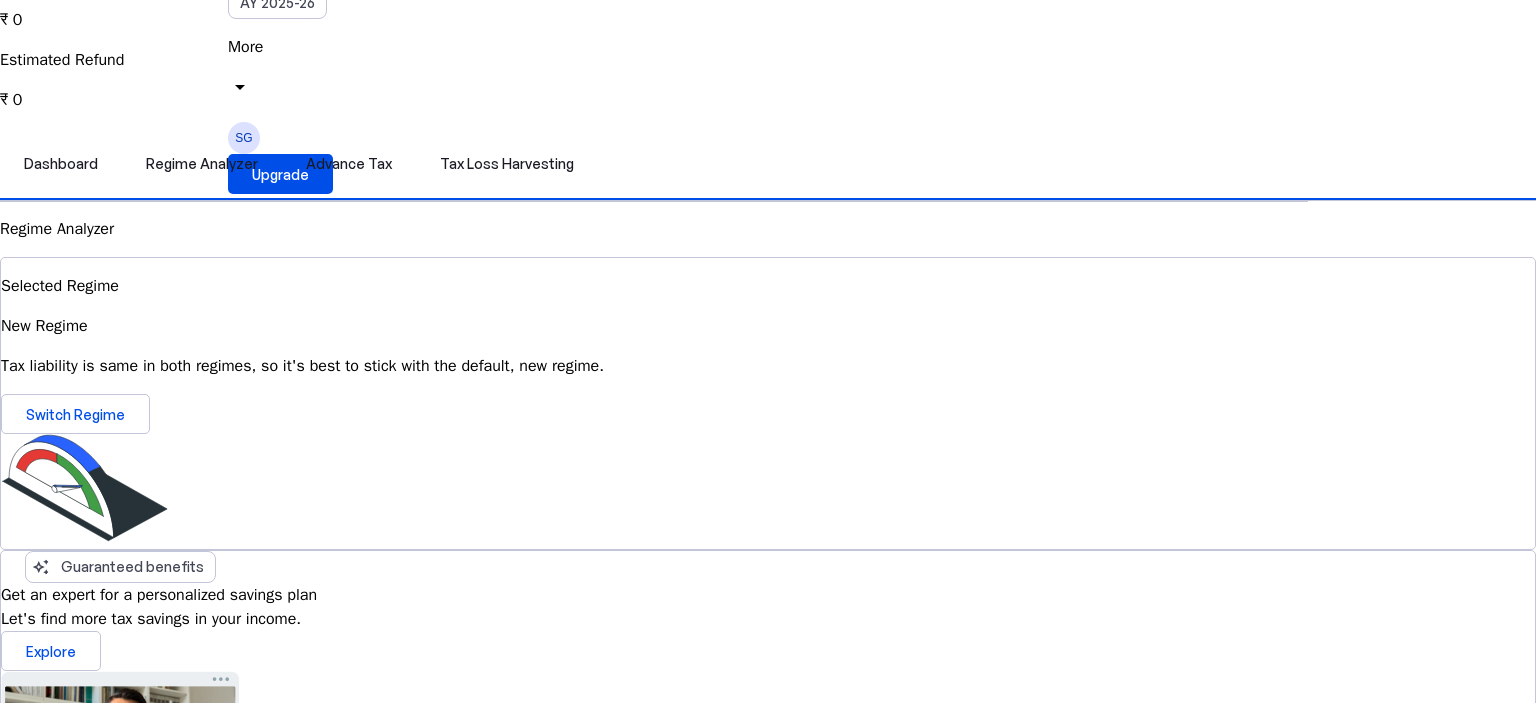 scroll, scrollTop: 236, scrollLeft: 0, axis: vertical 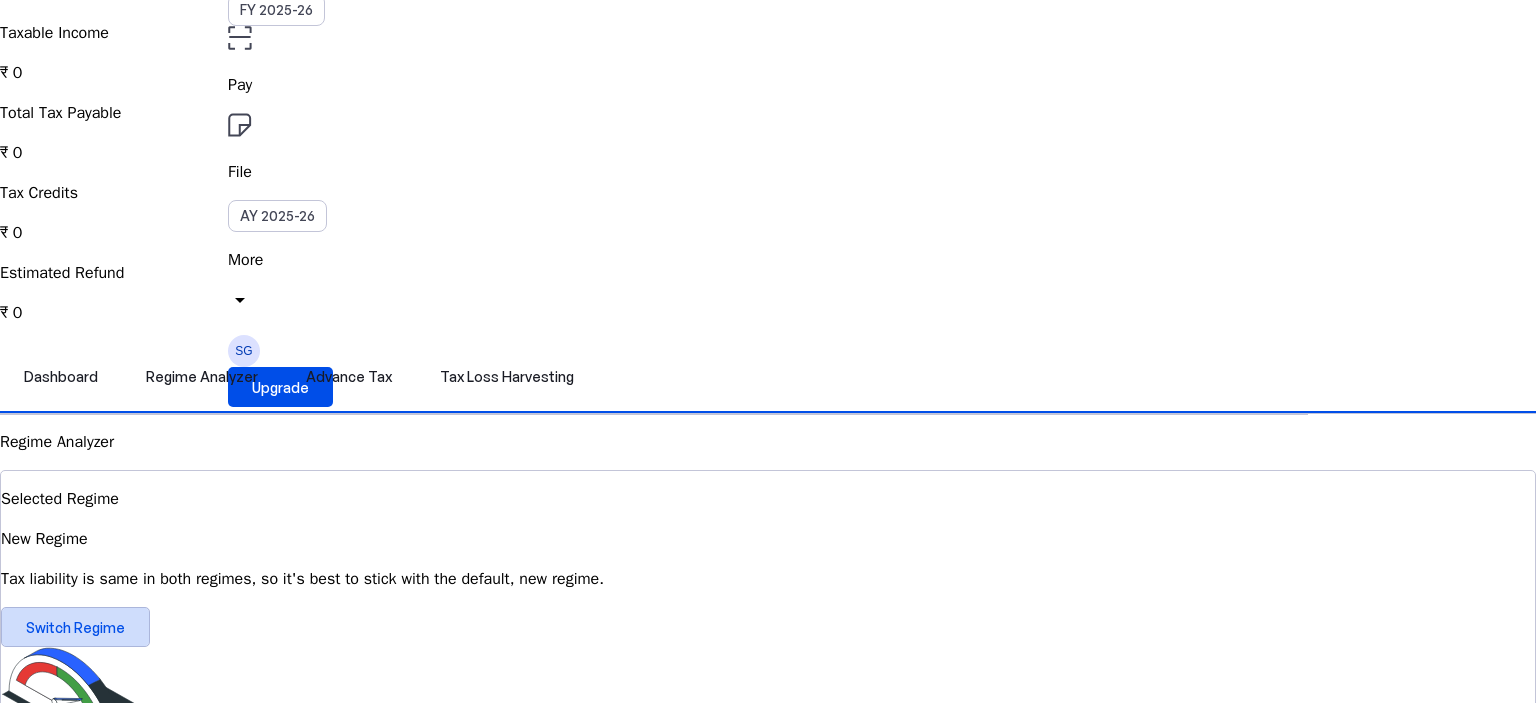 click at bounding box center [75, 627] 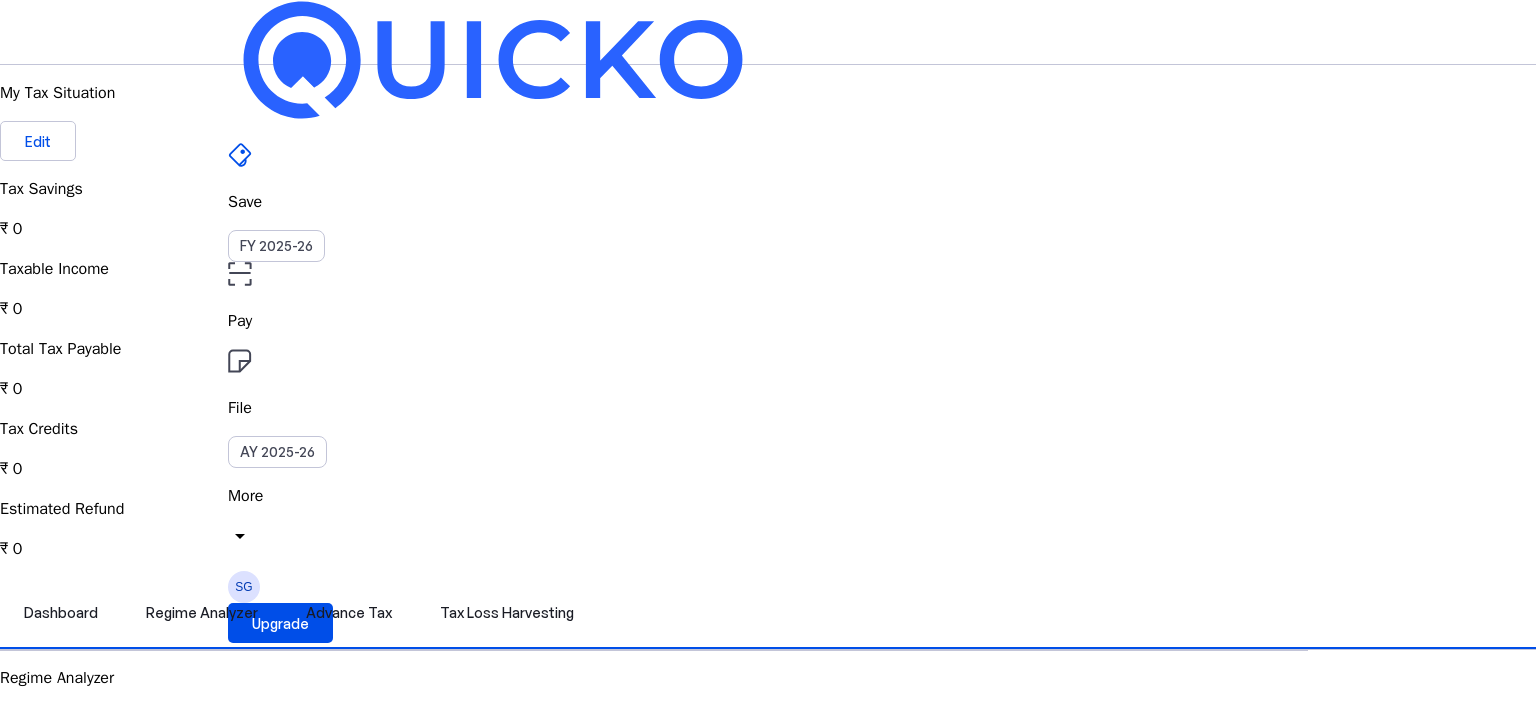 click at bounding box center (186, 2980) 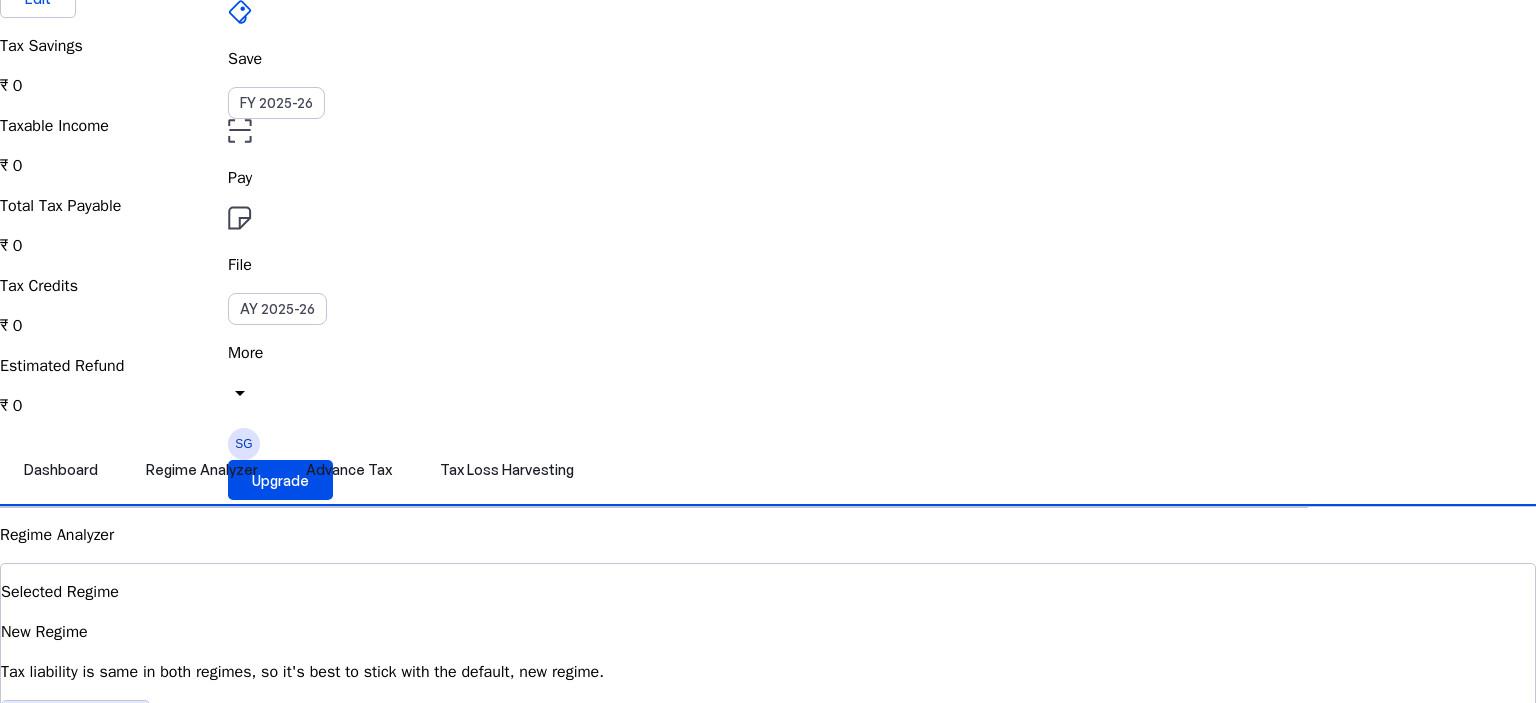 scroll, scrollTop: 0, scrollLeft: 0, axis: both 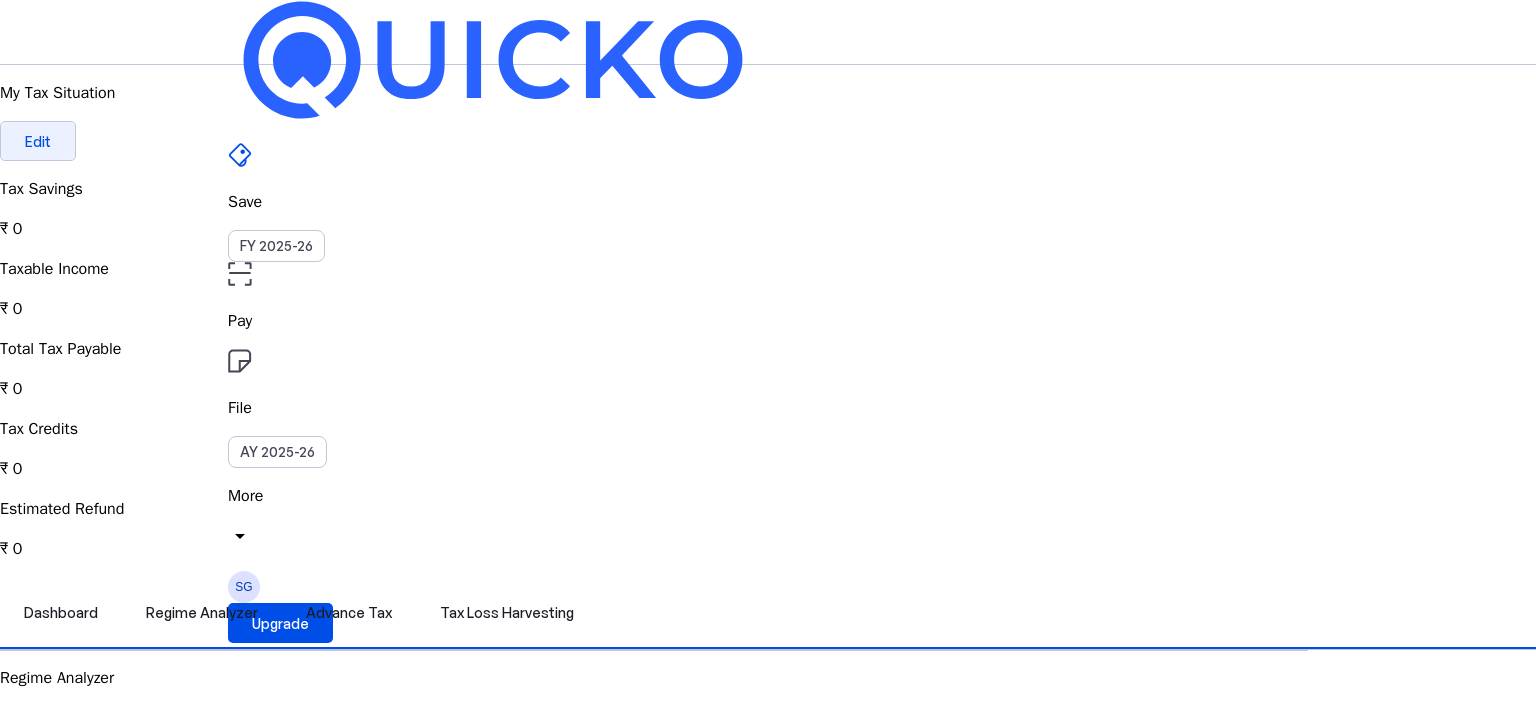 click at bounding box center [38, 141] 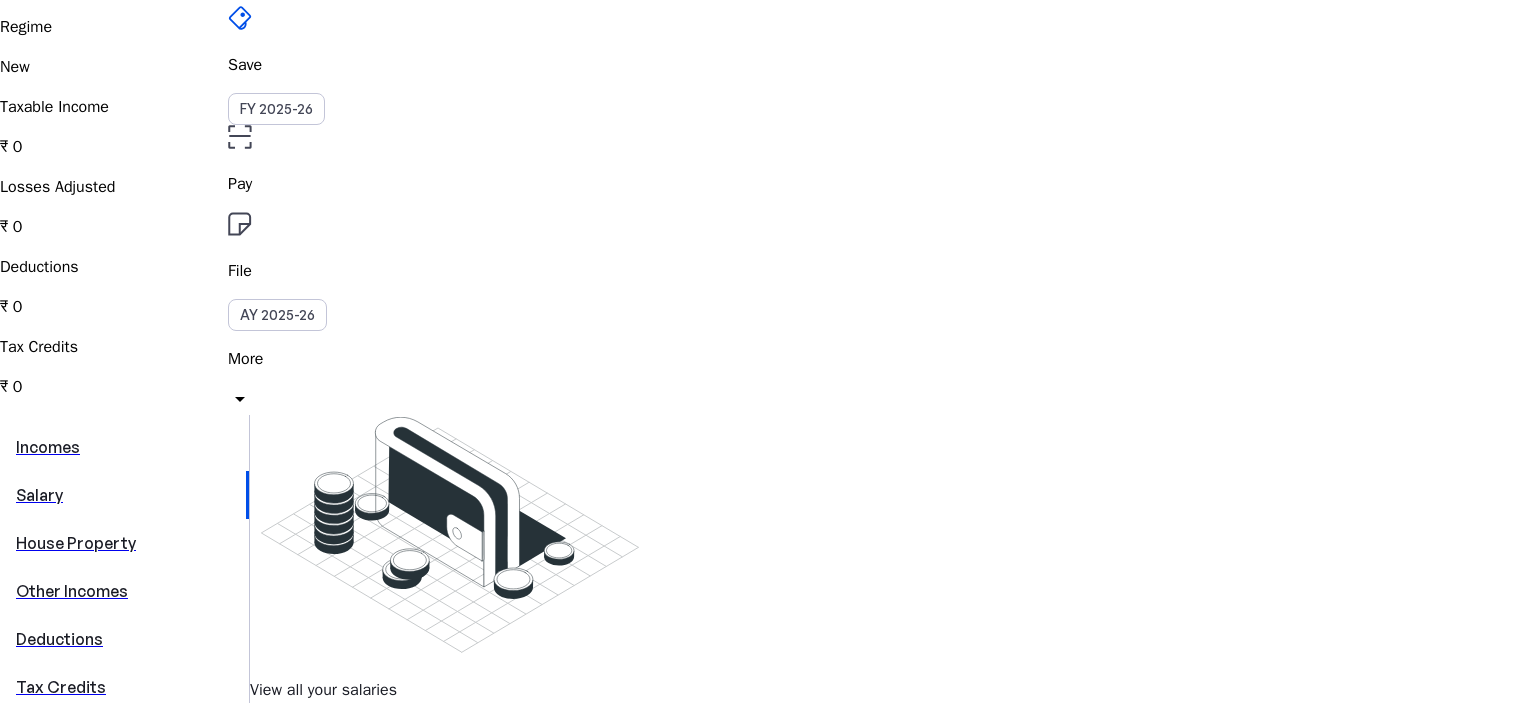 scroll, scrollTop: 200, scrollLeft: 0, axis: vertical 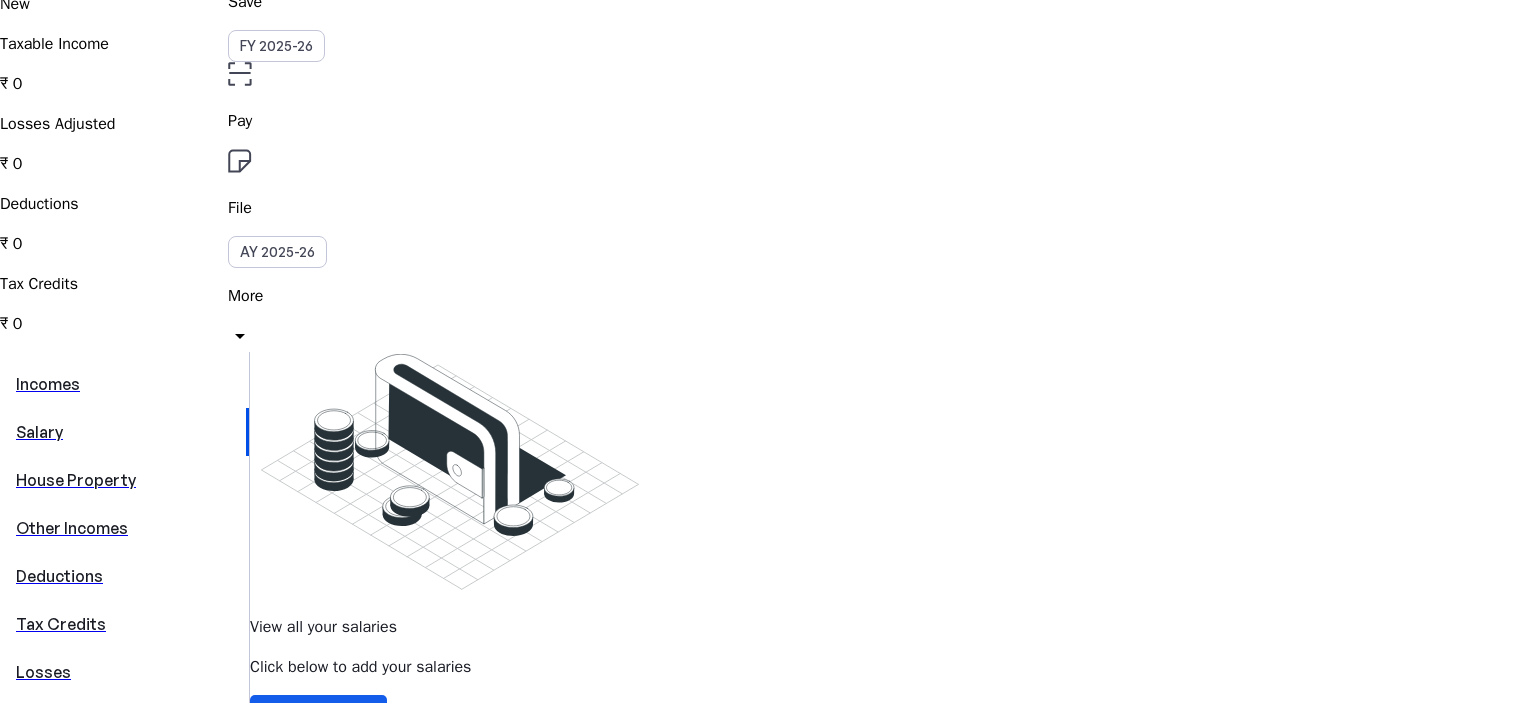 click at bounding box center (318, 715) 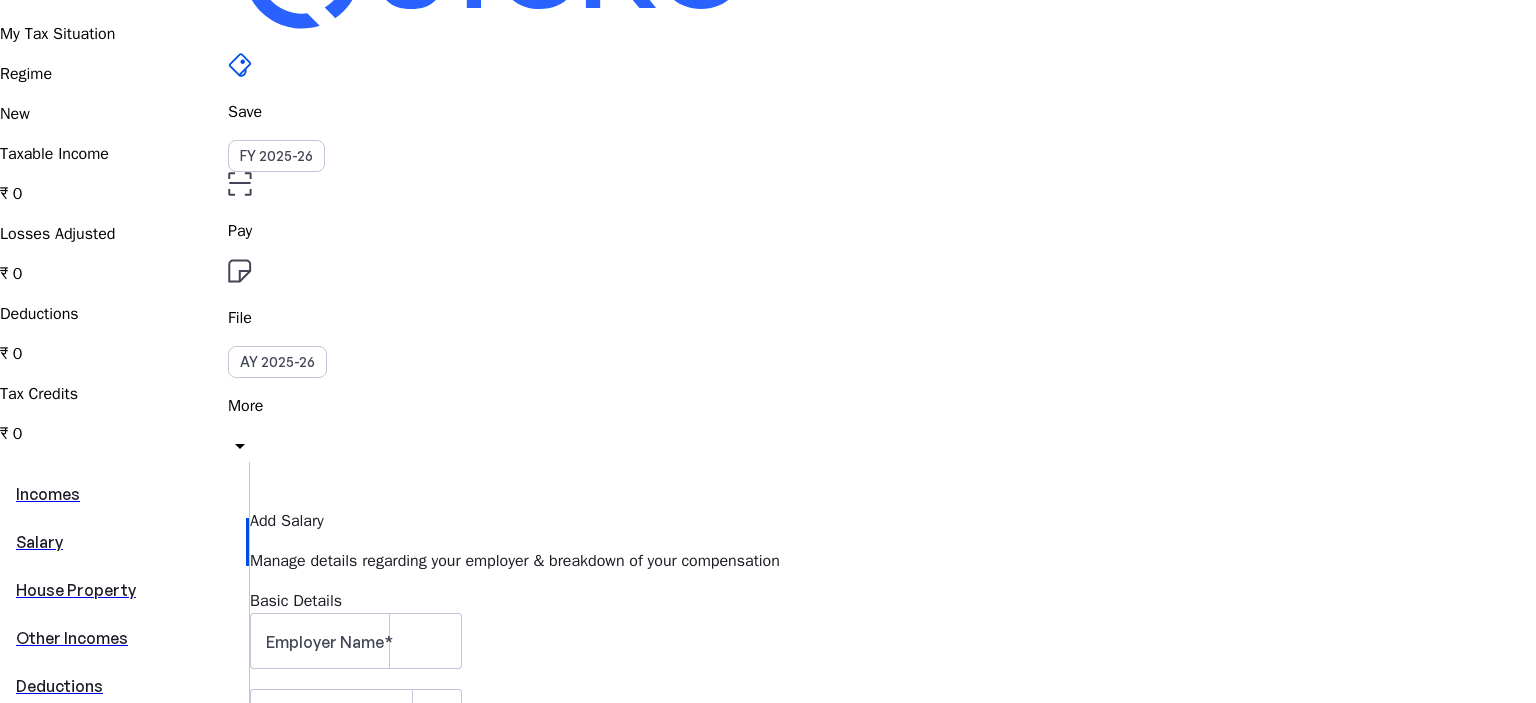 scroll, scrollTop: 0, scrollLeft: 0, axis: both 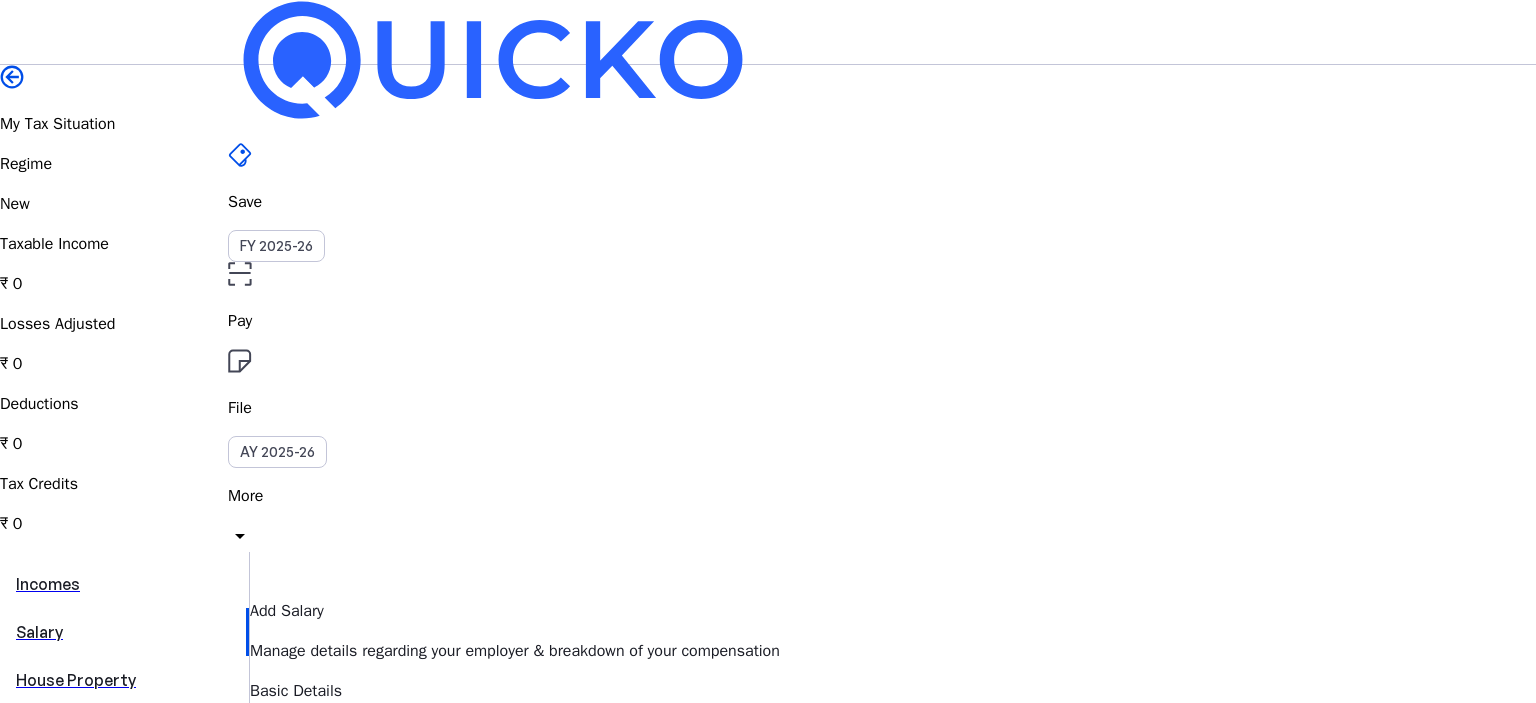 click at bounding box center (388, 732) 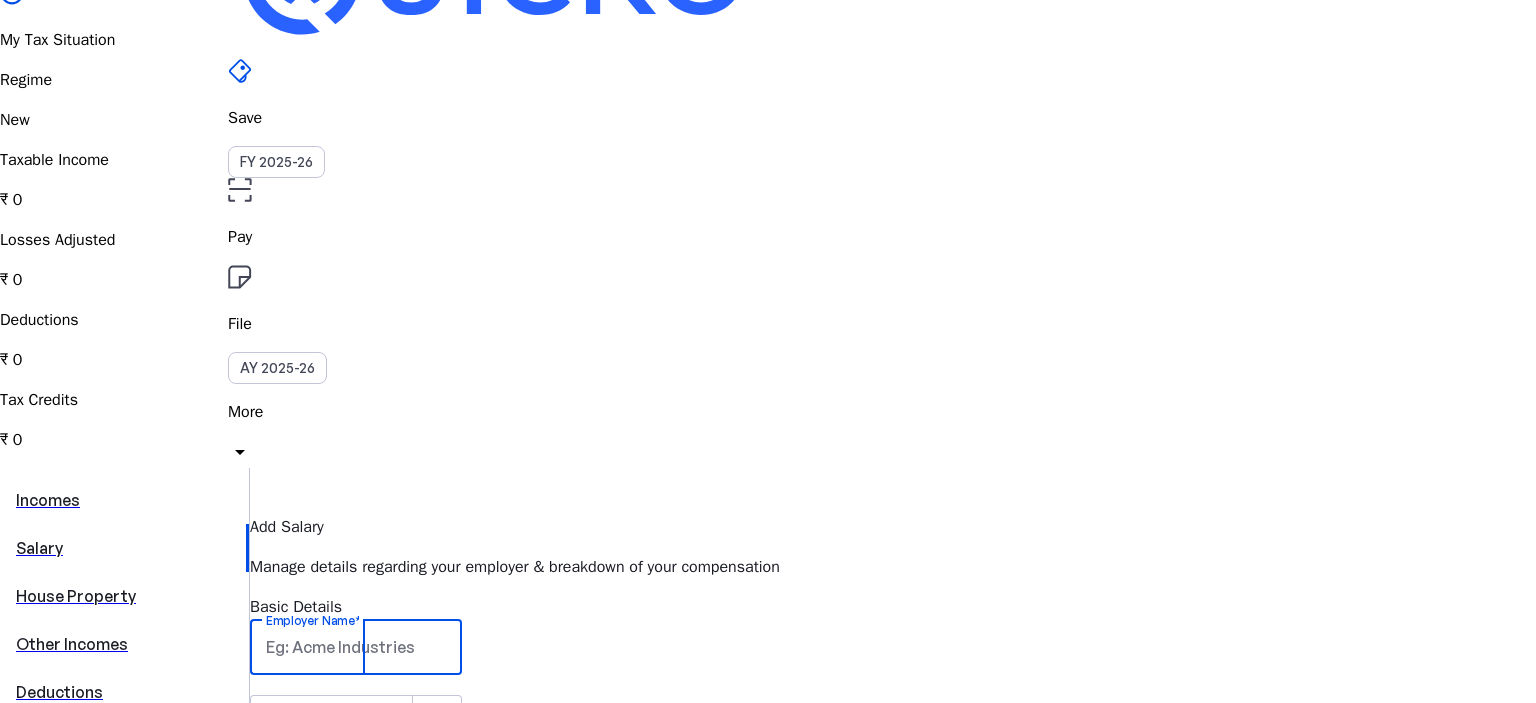 scroll, scrollTop: 200, scrollLeft: 0, axis: vertical 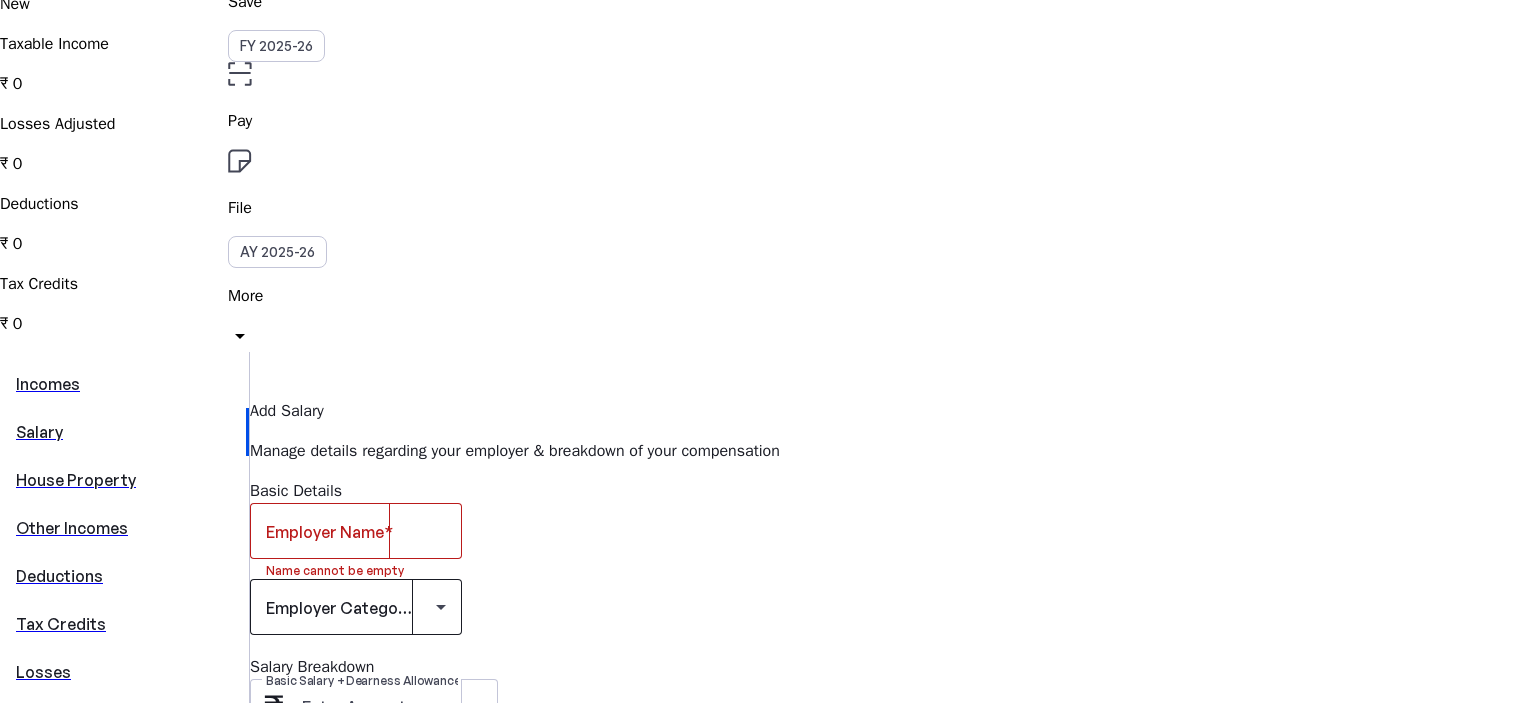 click at bounding box center [356, 607] 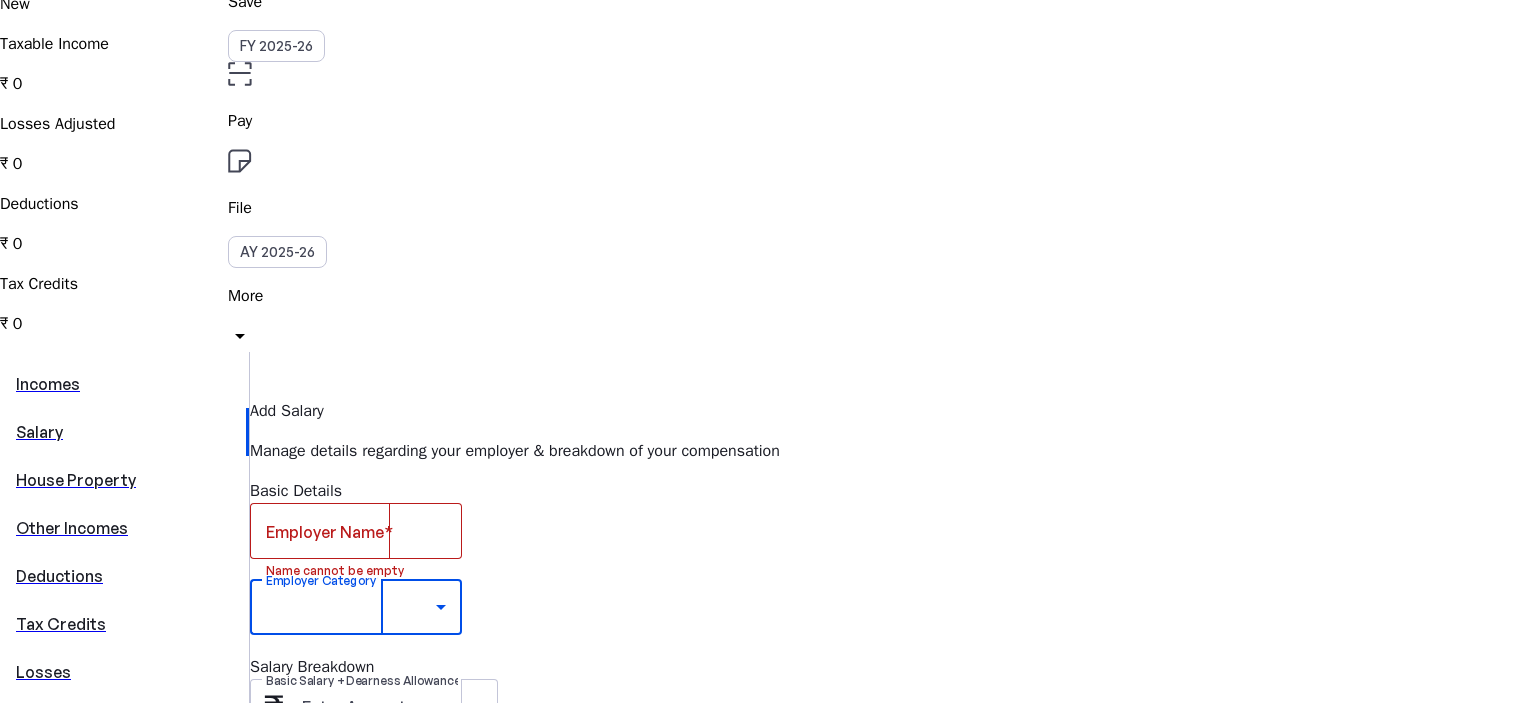 click at bounding box center (768, 1734) 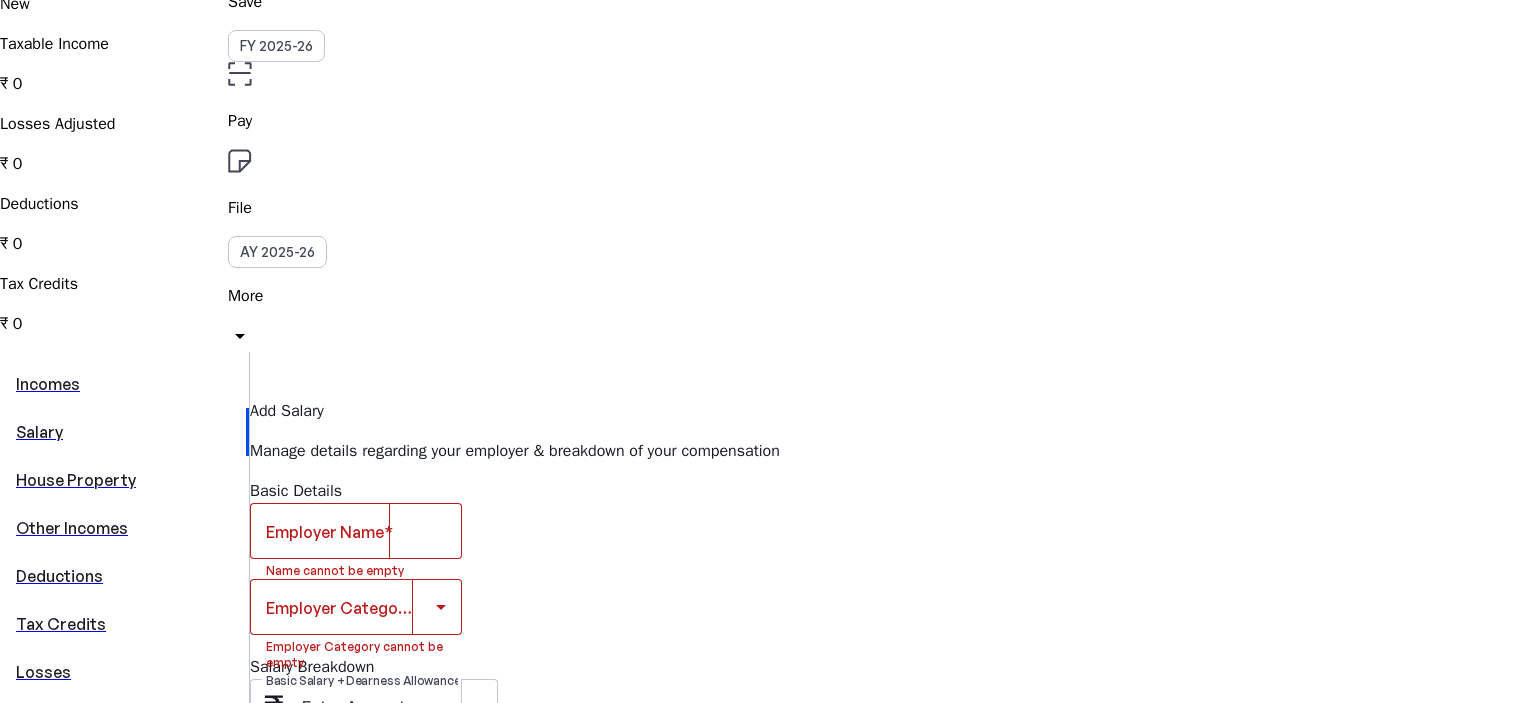 scroll, scrollTop: 0, scrollLeft: 0, axis: both 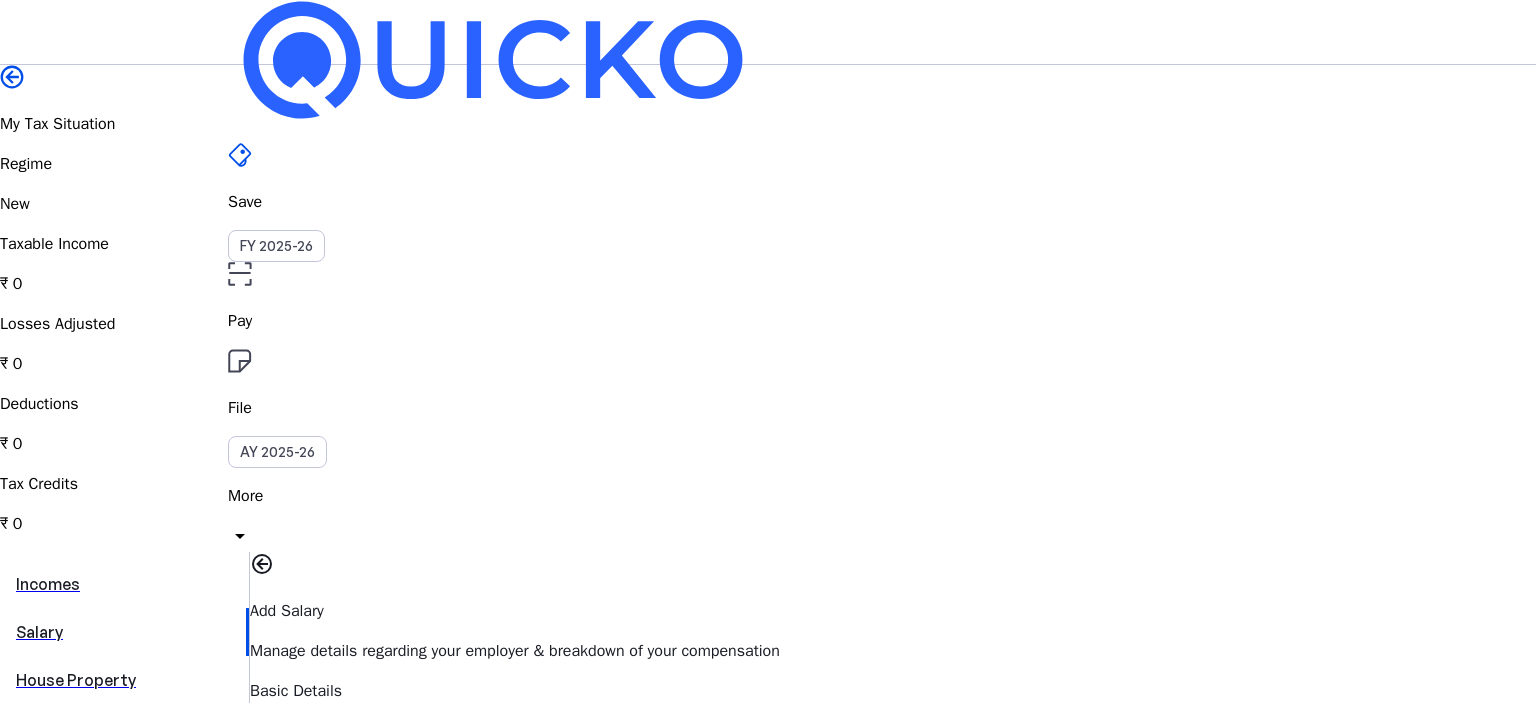 click on "Incomes" at bounding box center (124, 584) 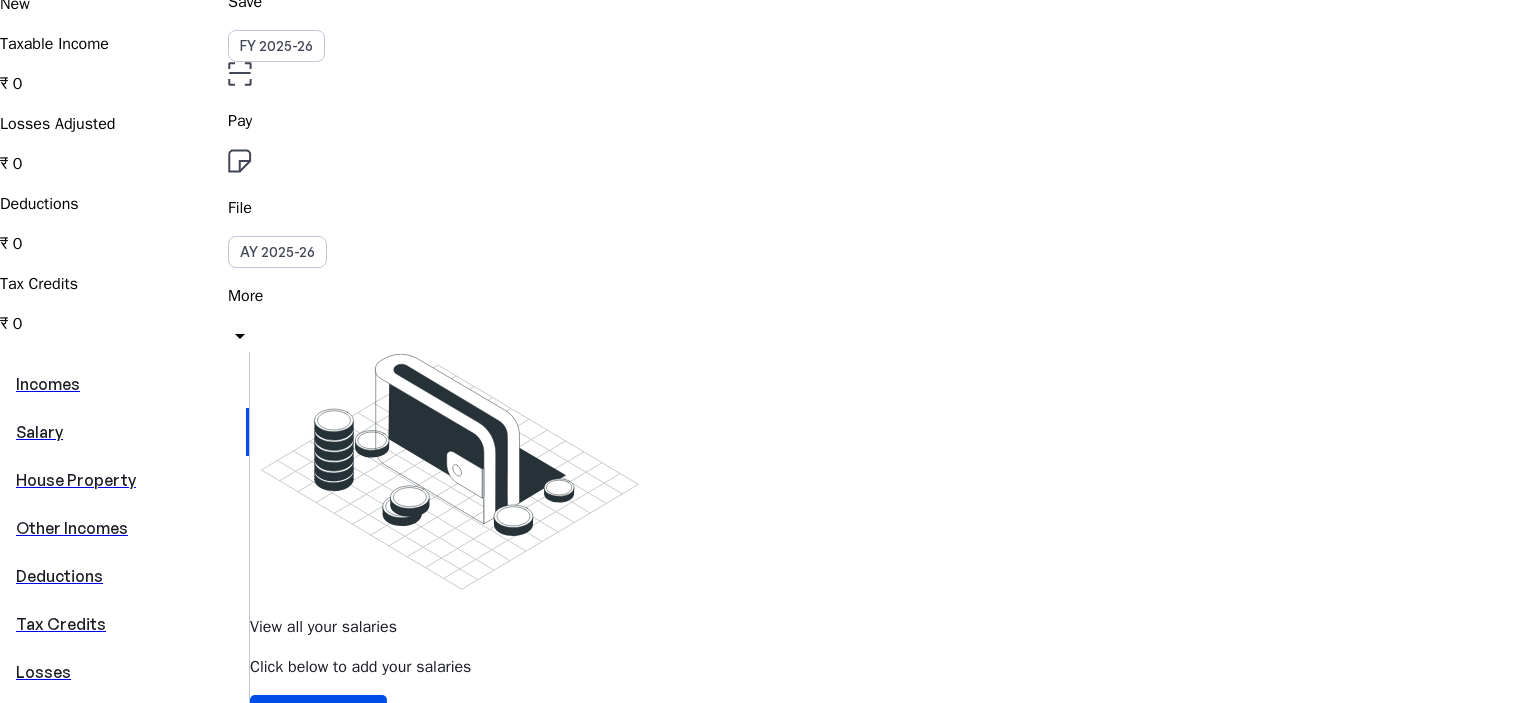 scroll, scrollTop: 0, scrollLeft: 0, axis: both 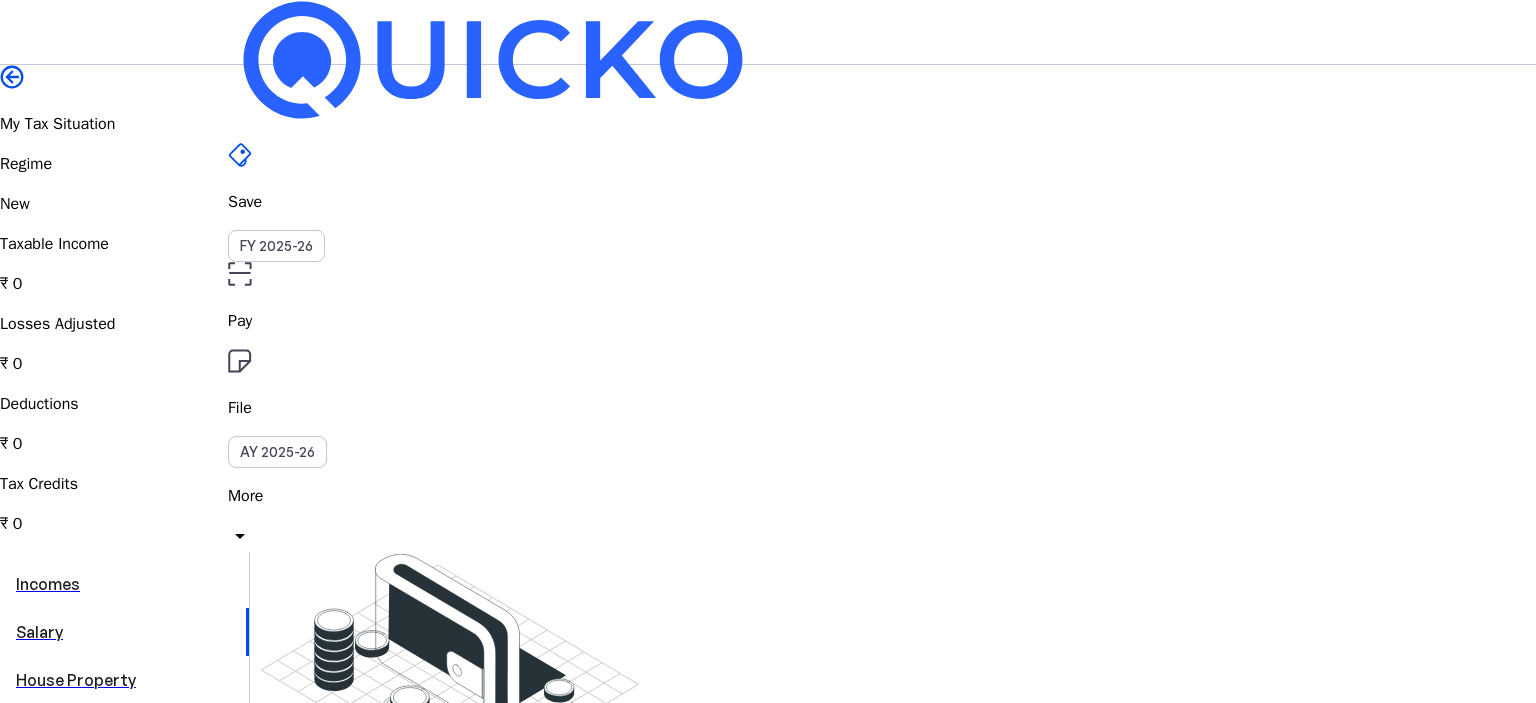 click on "More" at bounding box center (768, 496) 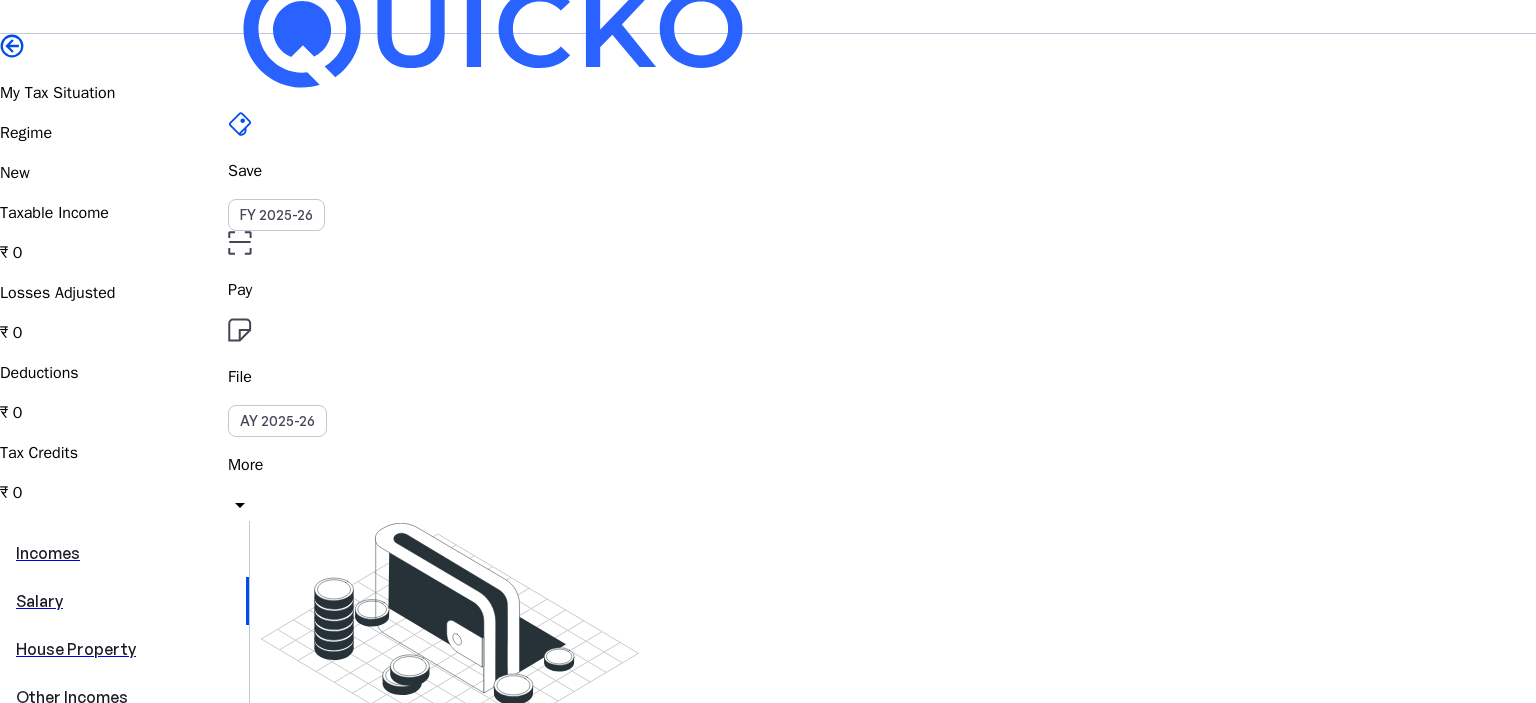 scroll, scrollTop: 0, scrollLeft: 0, axis: both 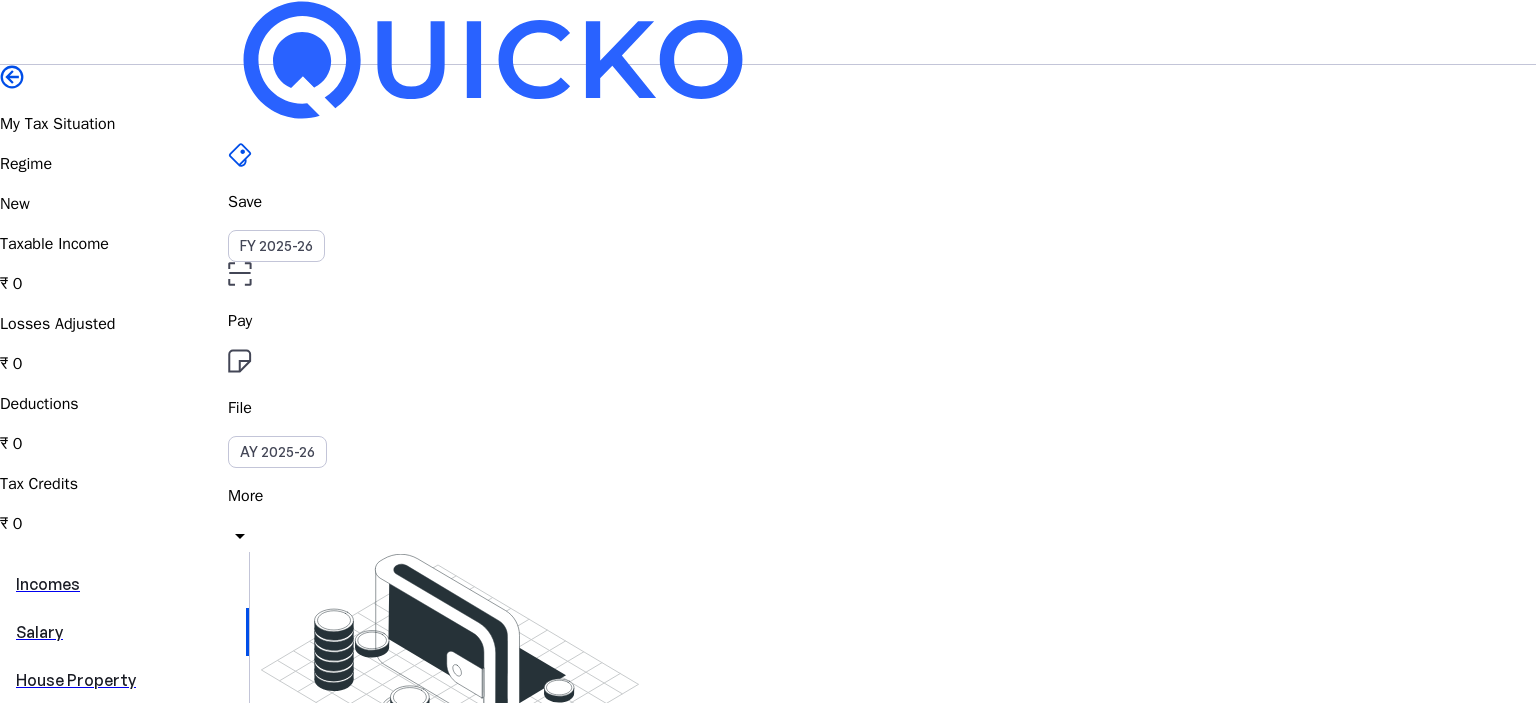 click on "Salary" at bounding box center (123, 632) 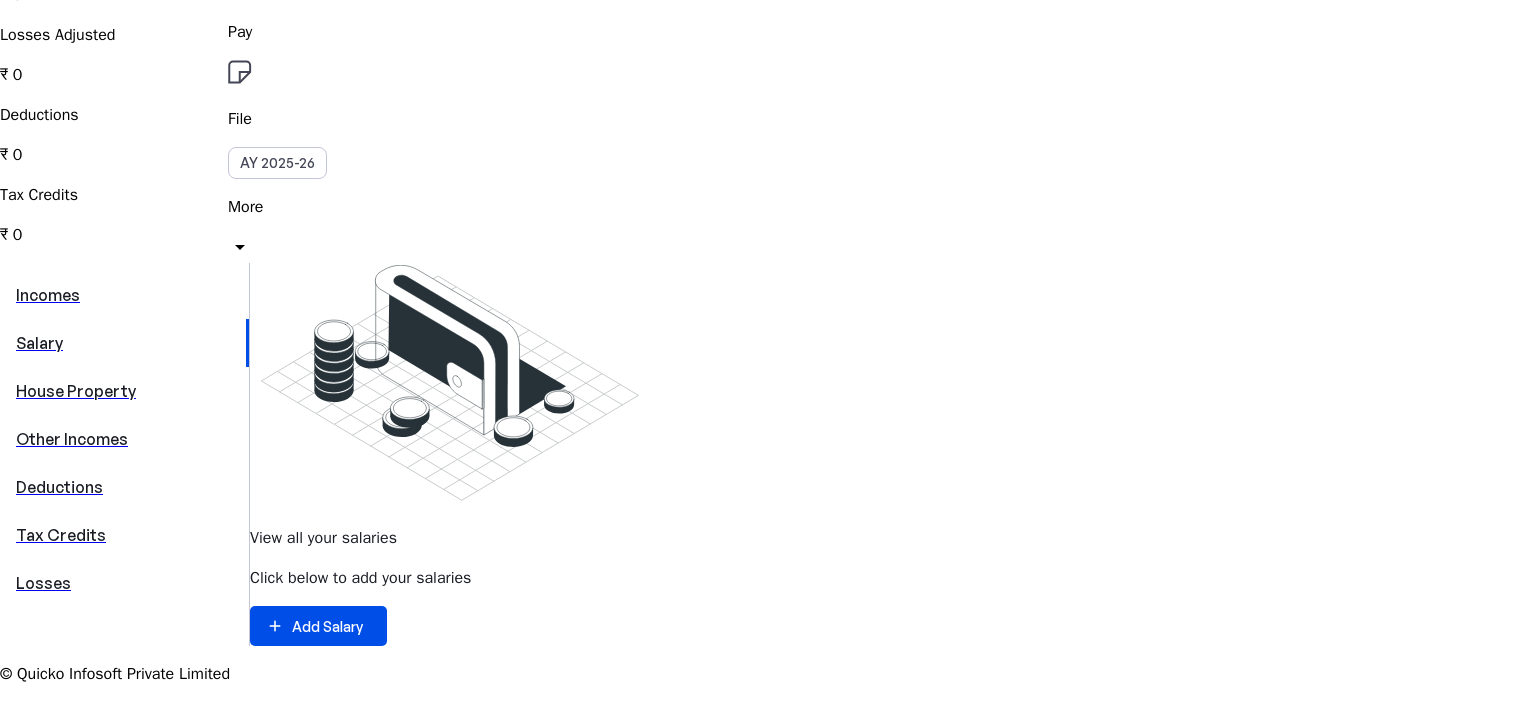 scroll, scrollTop: 300, scrollLeft: 0, axis: vertical 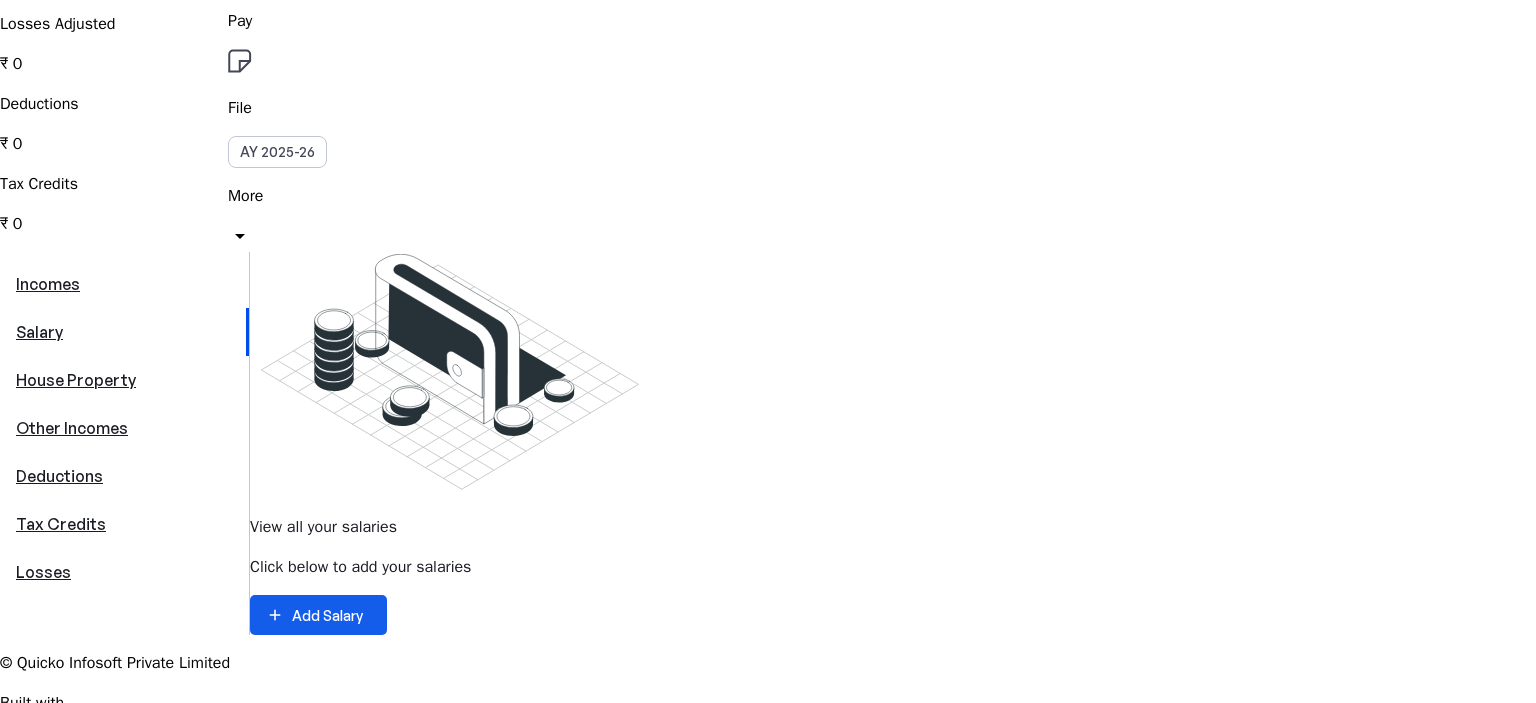 click at bounding box center [318, 615] 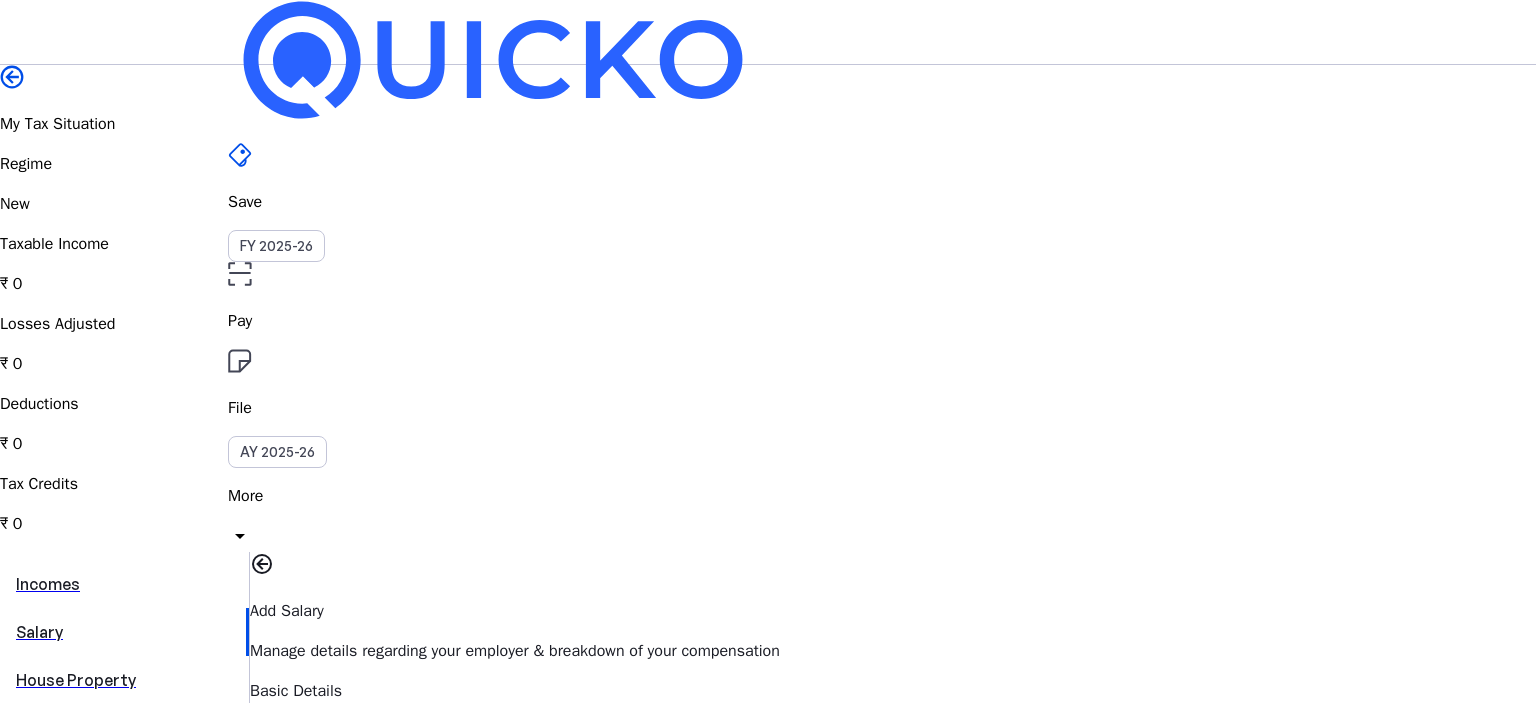 scroll, scrollTop: 100, scrollLeft: 0, axis: vertical 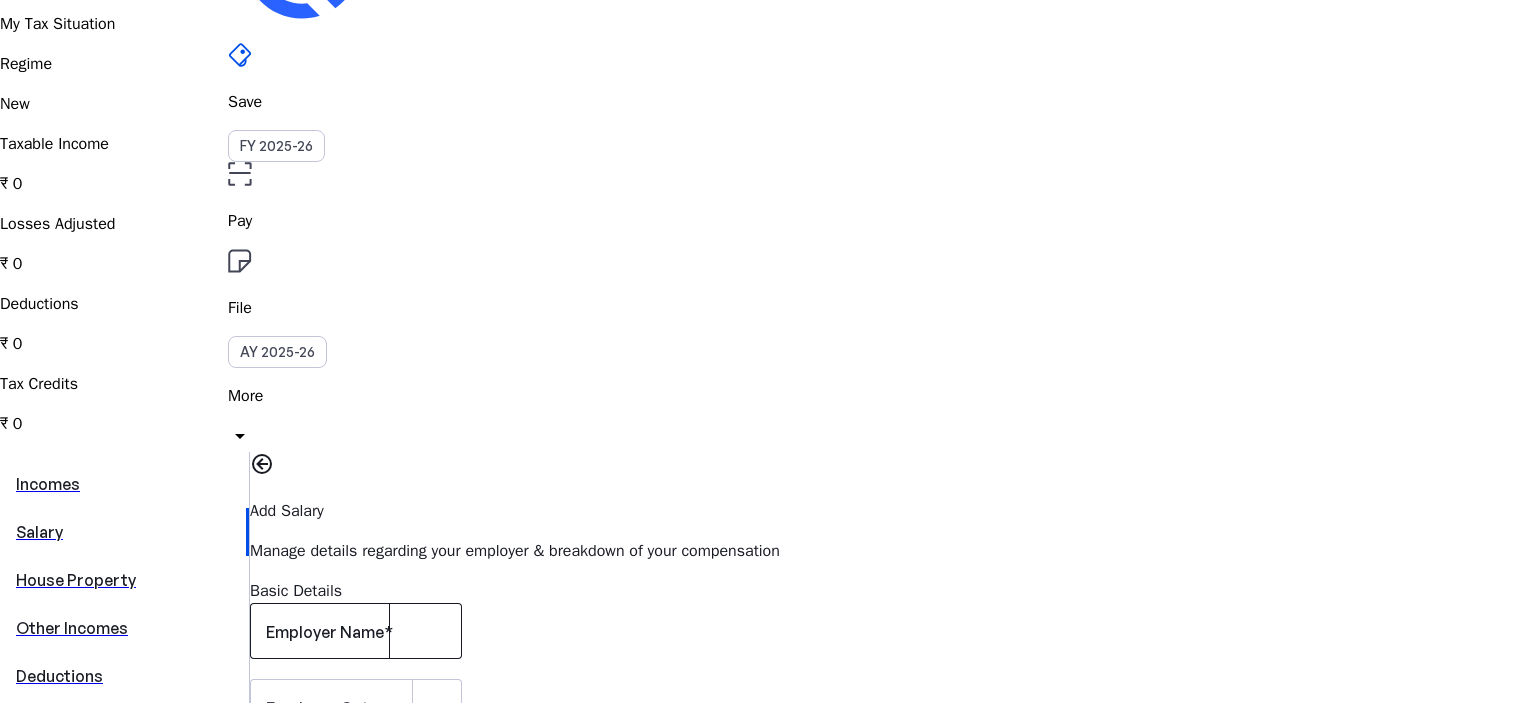 click on "Employer Name" at bounding box center (356, 631) 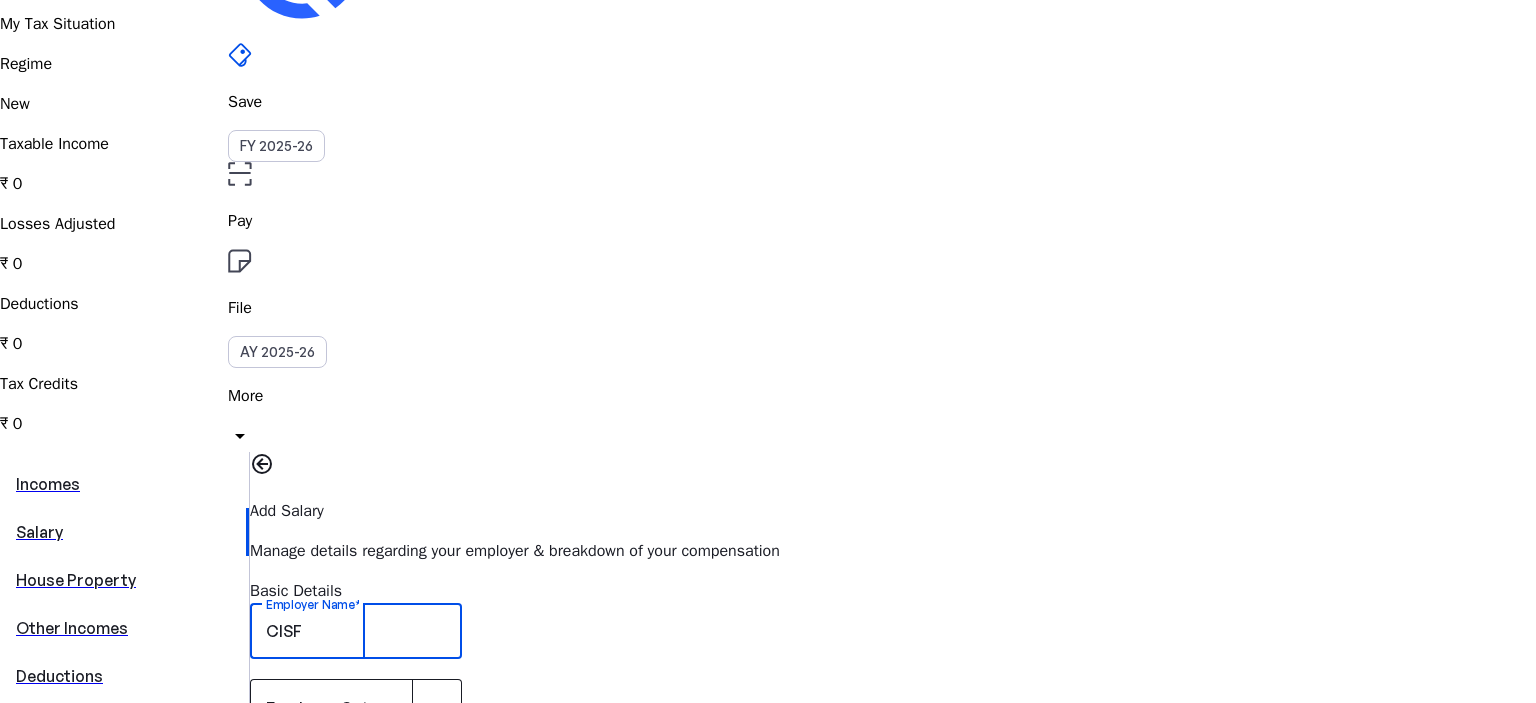 type on "CISF" 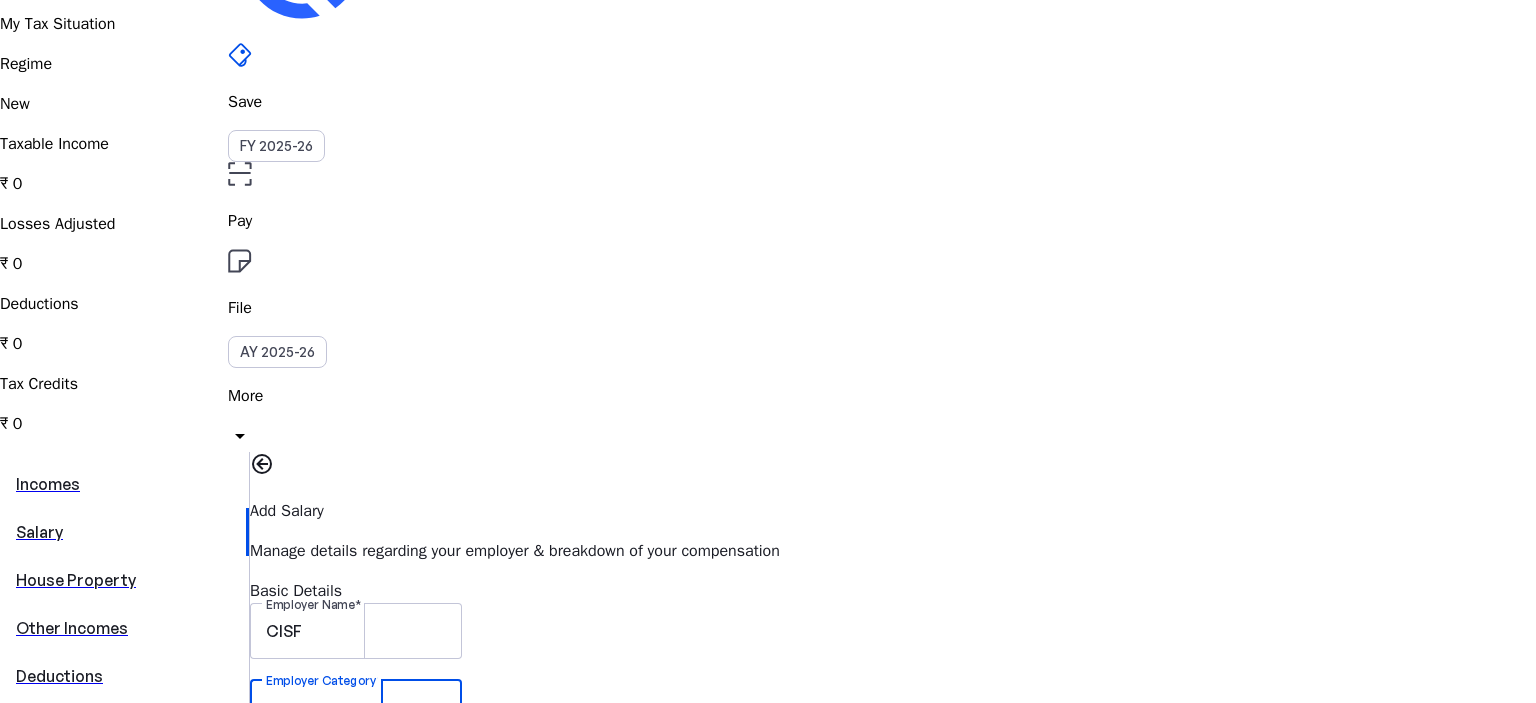 click on "Central Government" at bounding box center [156, 1866] 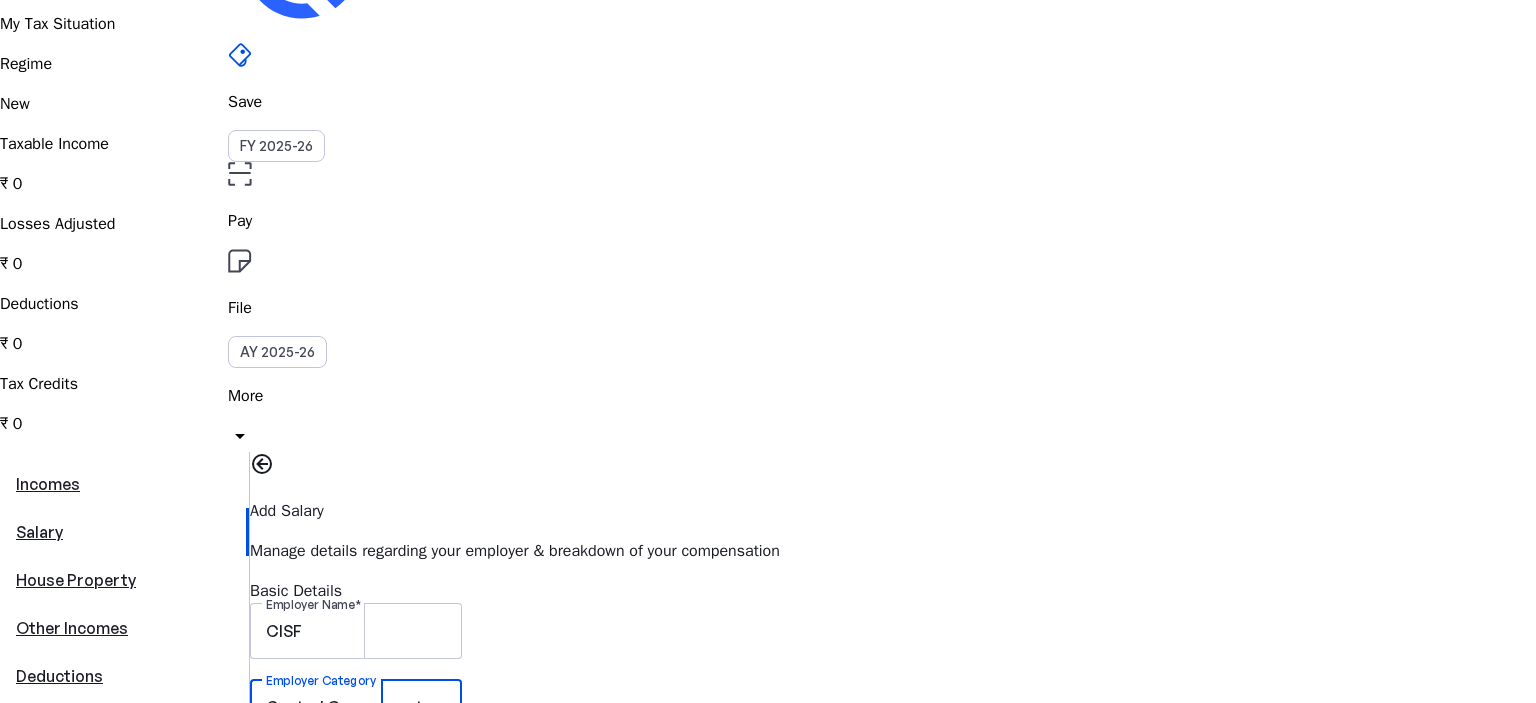 scroll, scrollTop: 400, scrollLeft: 0, axis: vertical 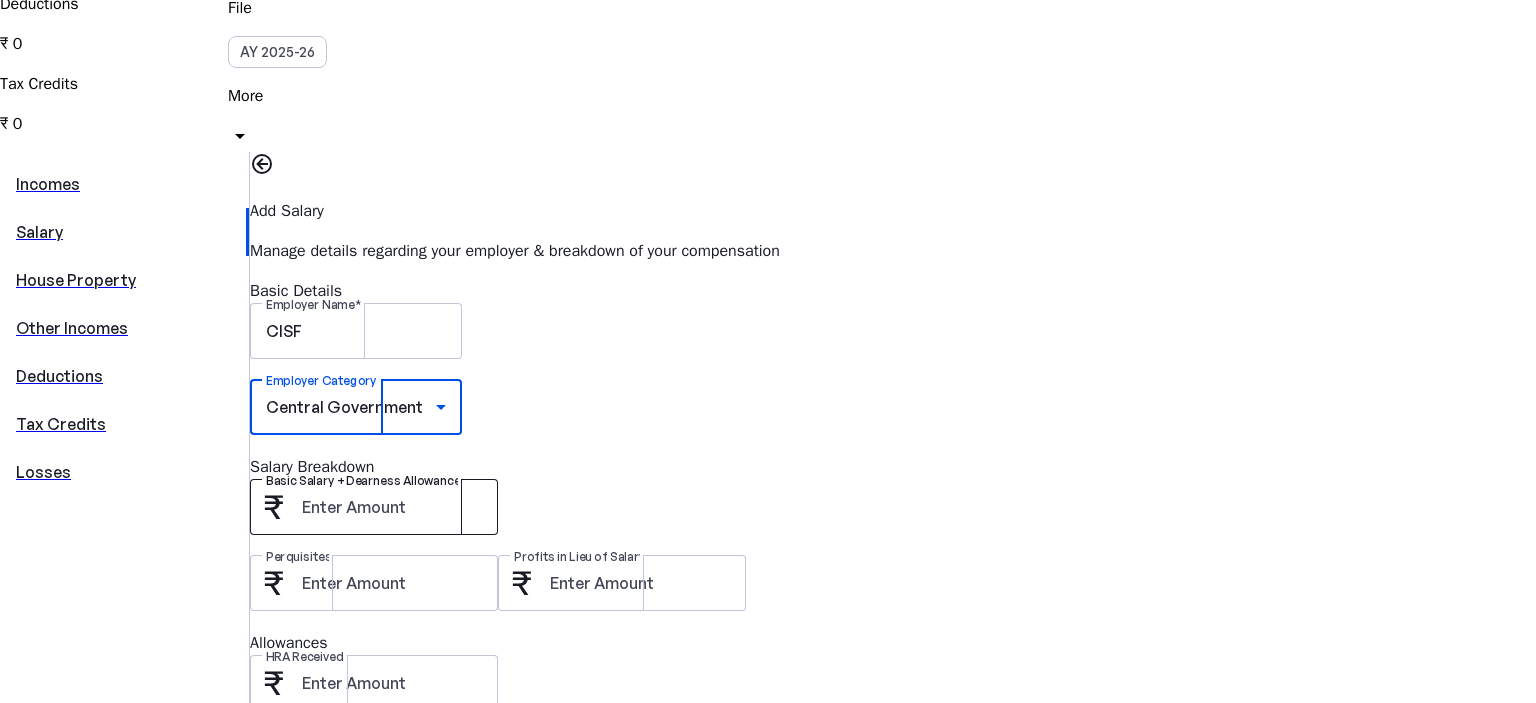 click on "Basic Salary + Dearness Allowance" at bounding box center (392, 507) 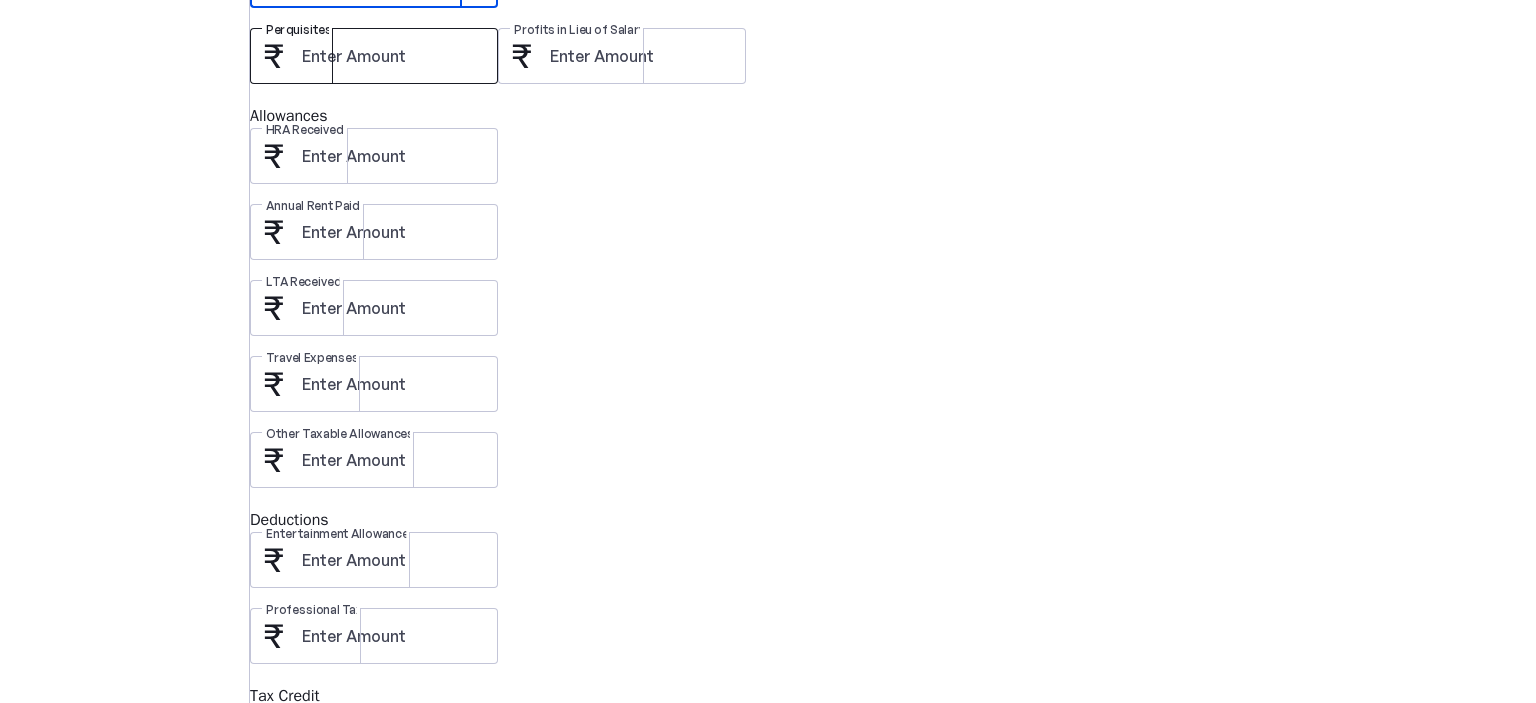 scroll, scrollTop: 973, scrollLeft: 0, axis: vertical 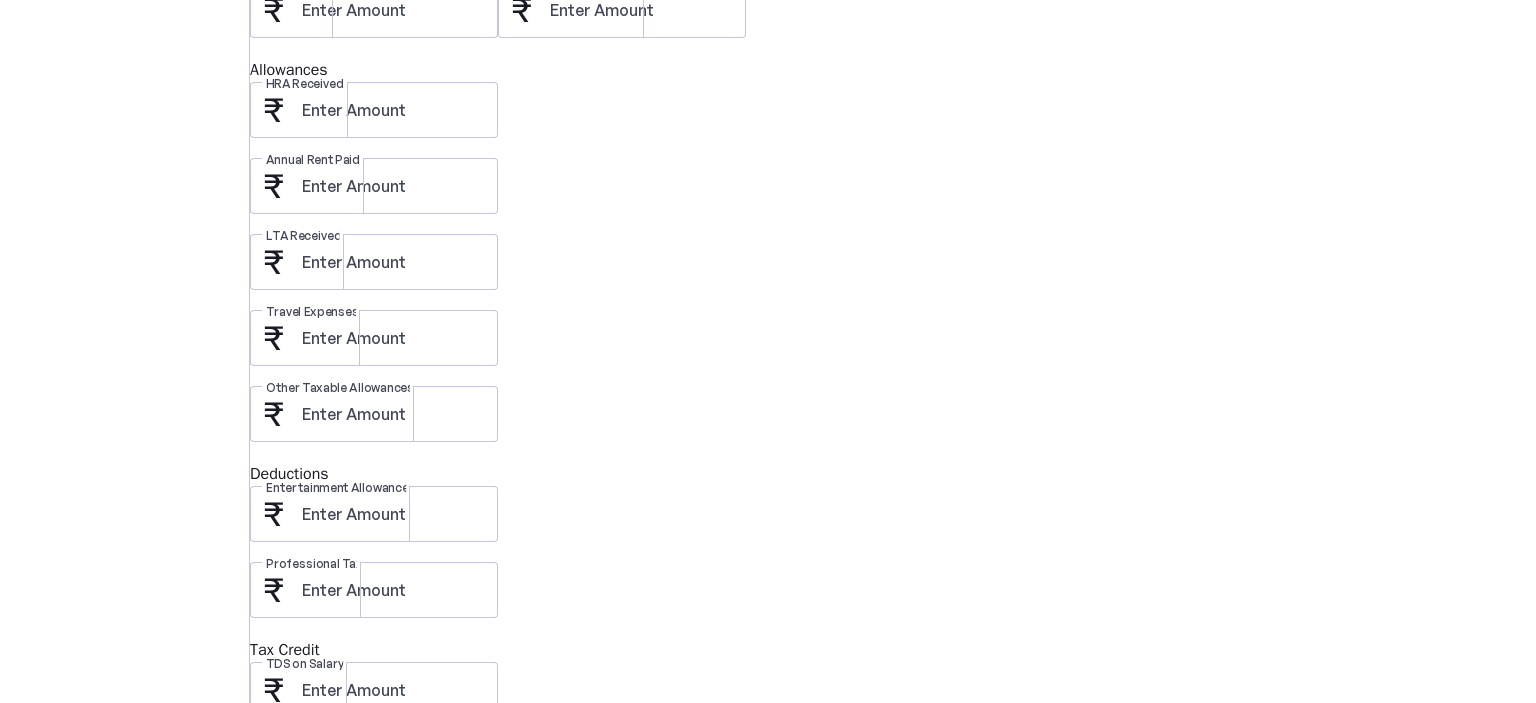 type on "925044" 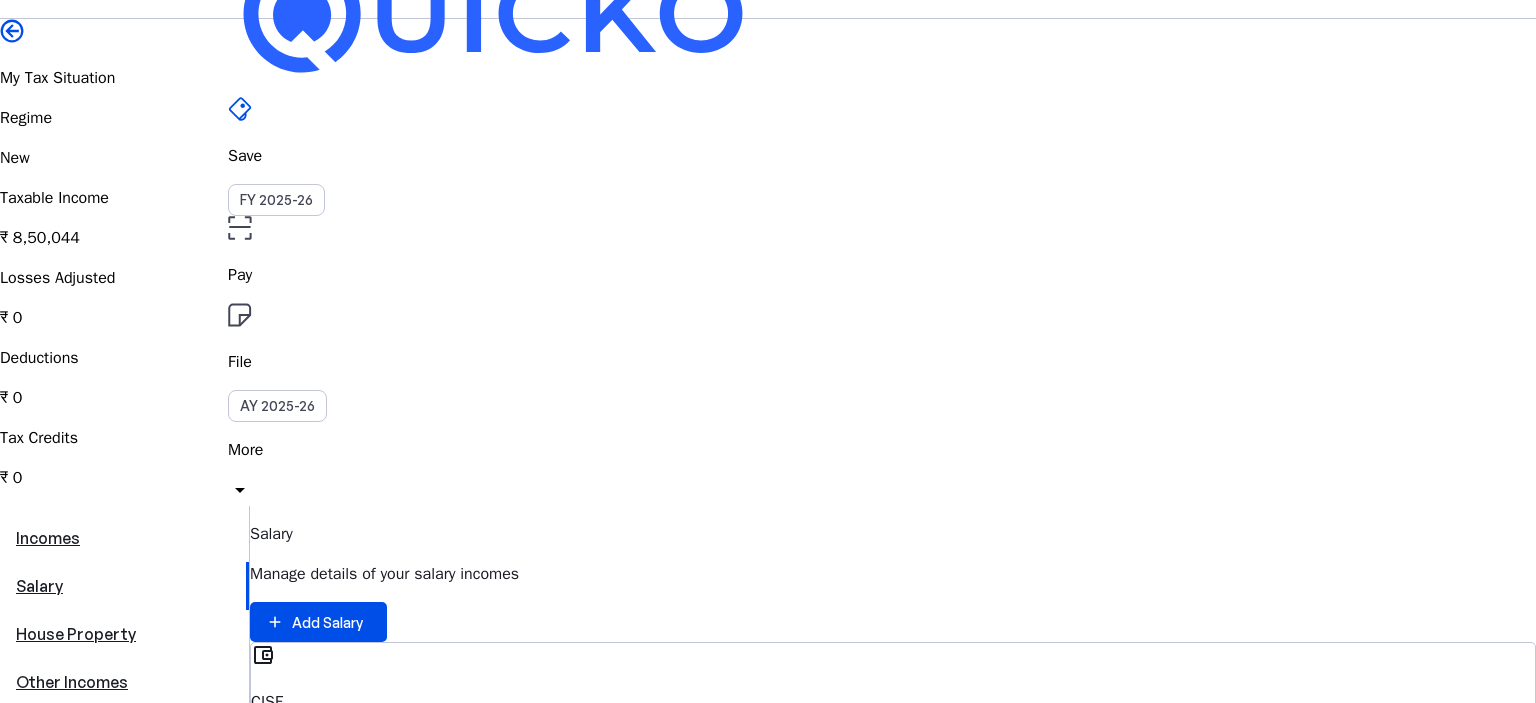 scroll, scrollTop: 200, scrollLeft: 0, axis: vertical 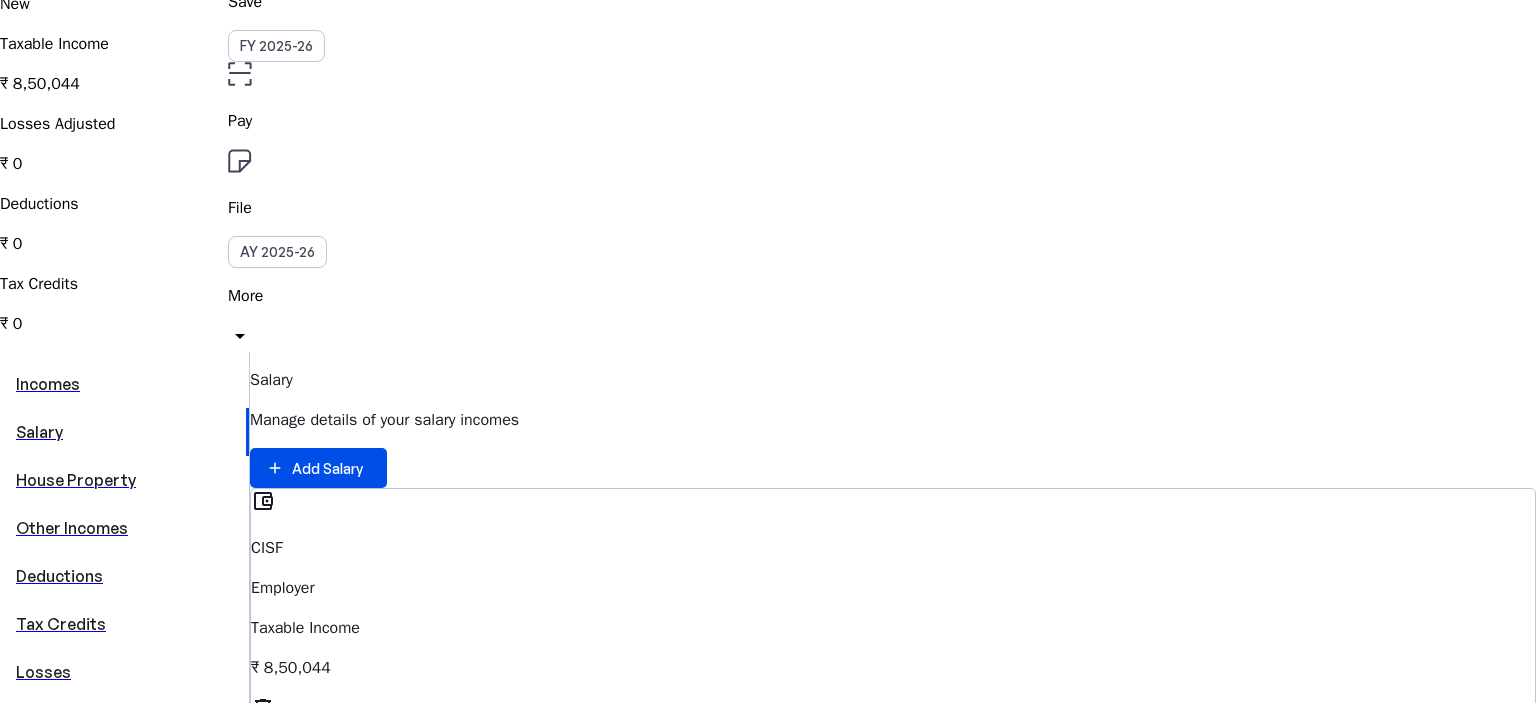 click on "Deductions" at bounding box center (124, 576) 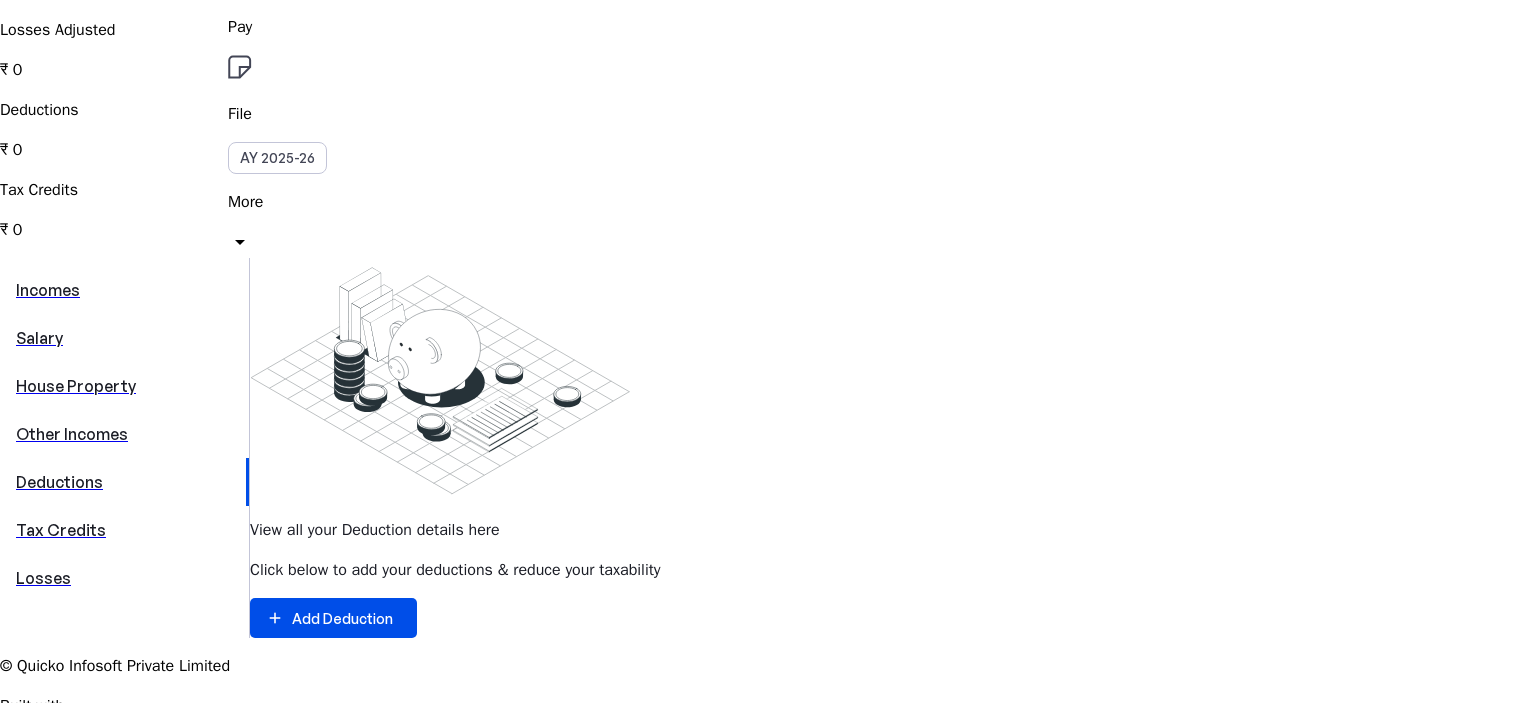 scroll, scrollTop: 300, scrollLeft: 0, axis: vertical 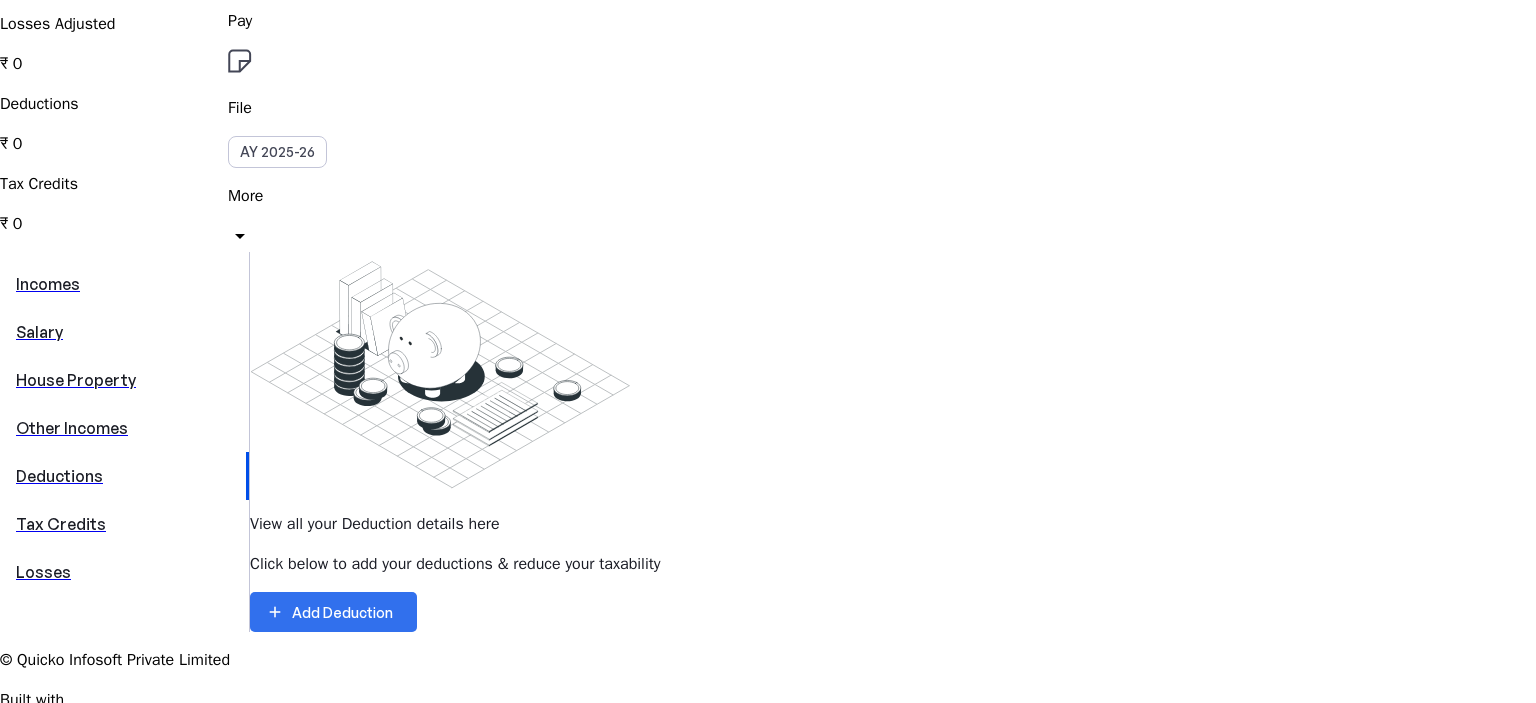 click at bounding box center (333, 612) 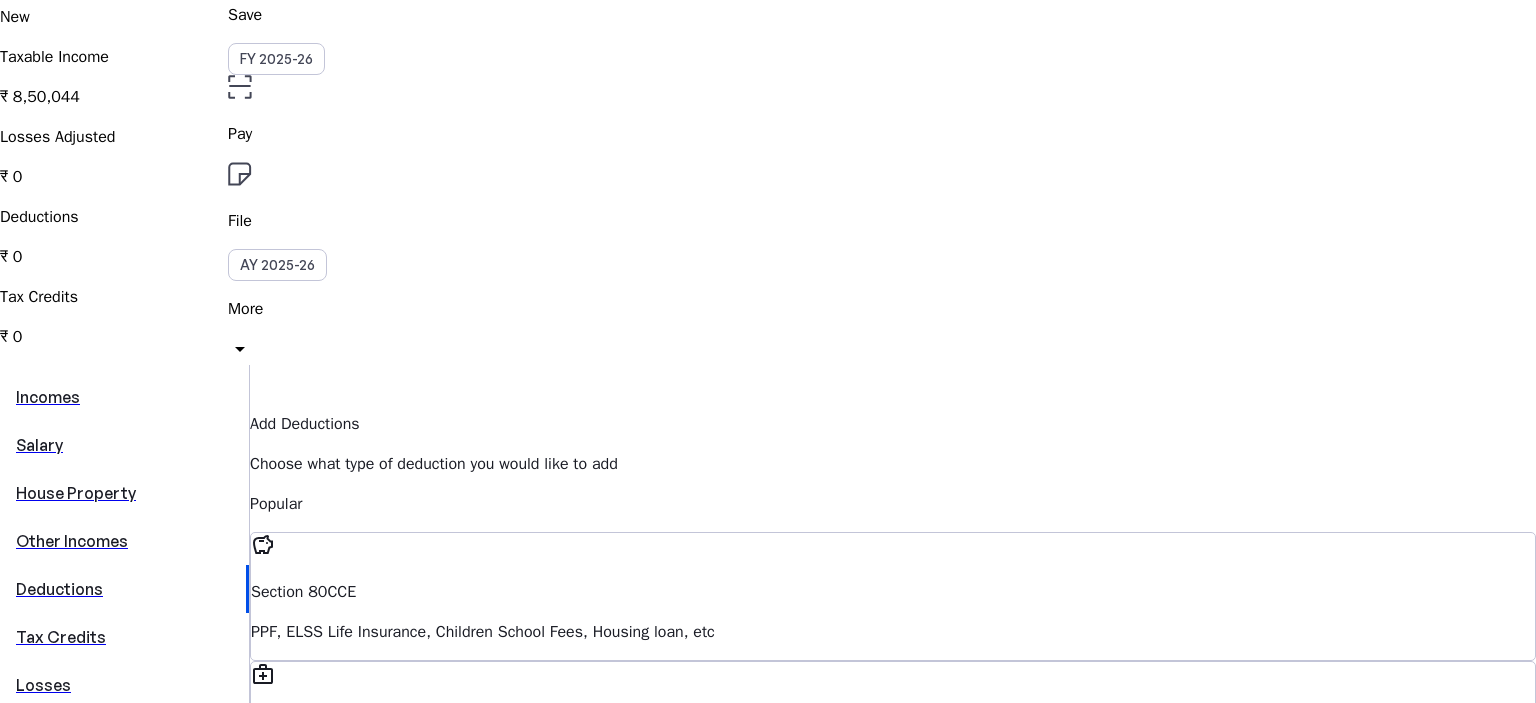 scroll, scrollTop: 200, scrollLeft: 0, axis: vertical 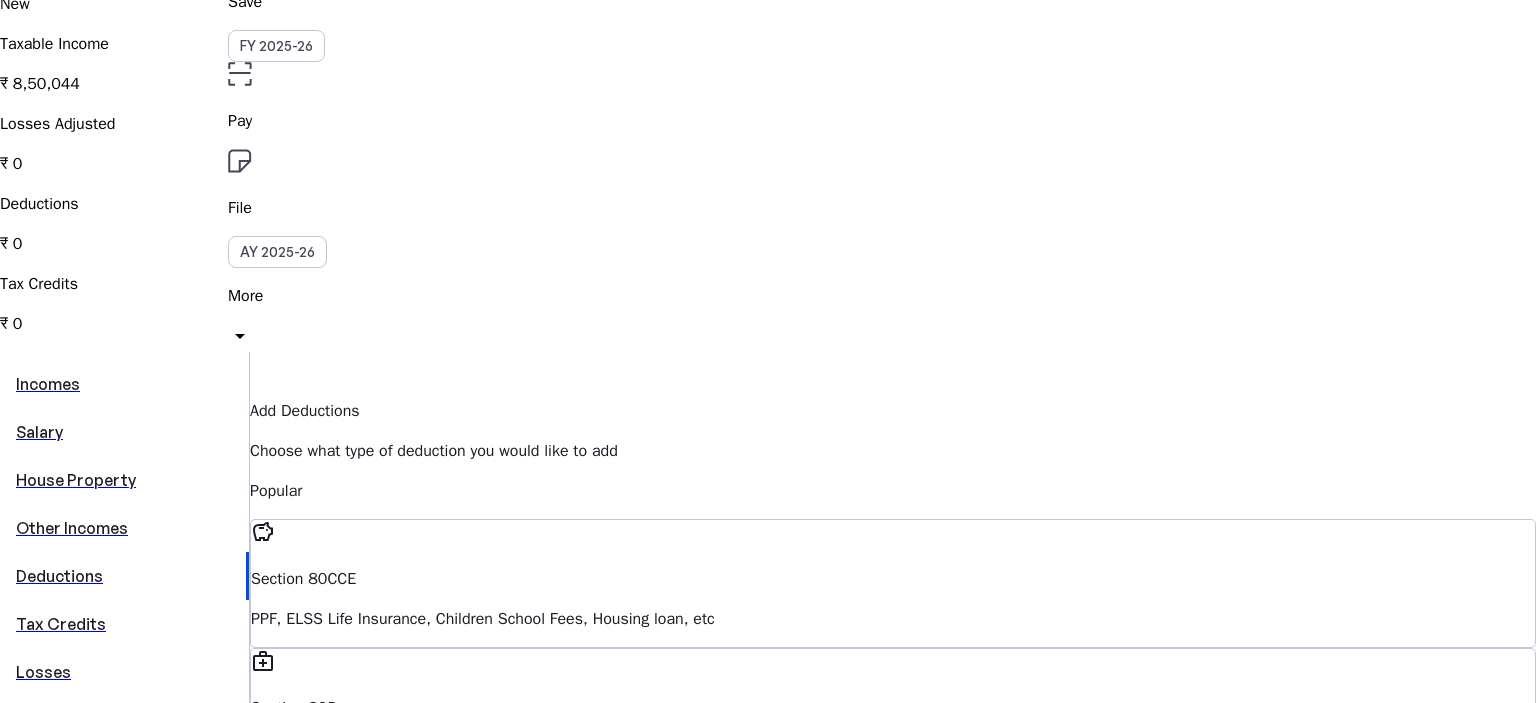 click on "Additional contribution upto ₹ 50,000 to NPS" at bounding box center (893, 619) 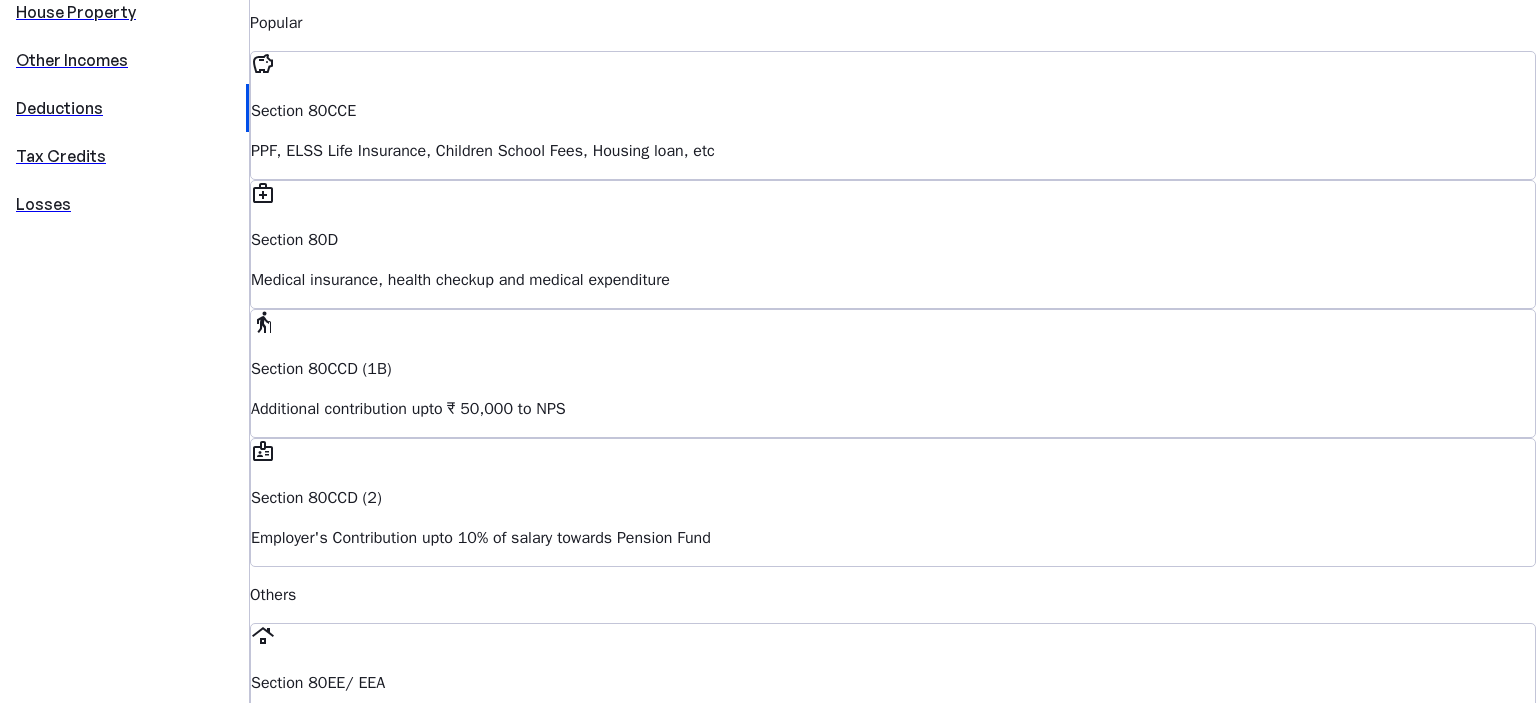 scroll, scrollTop: 800, scrollLeft: 0, axis: vertical 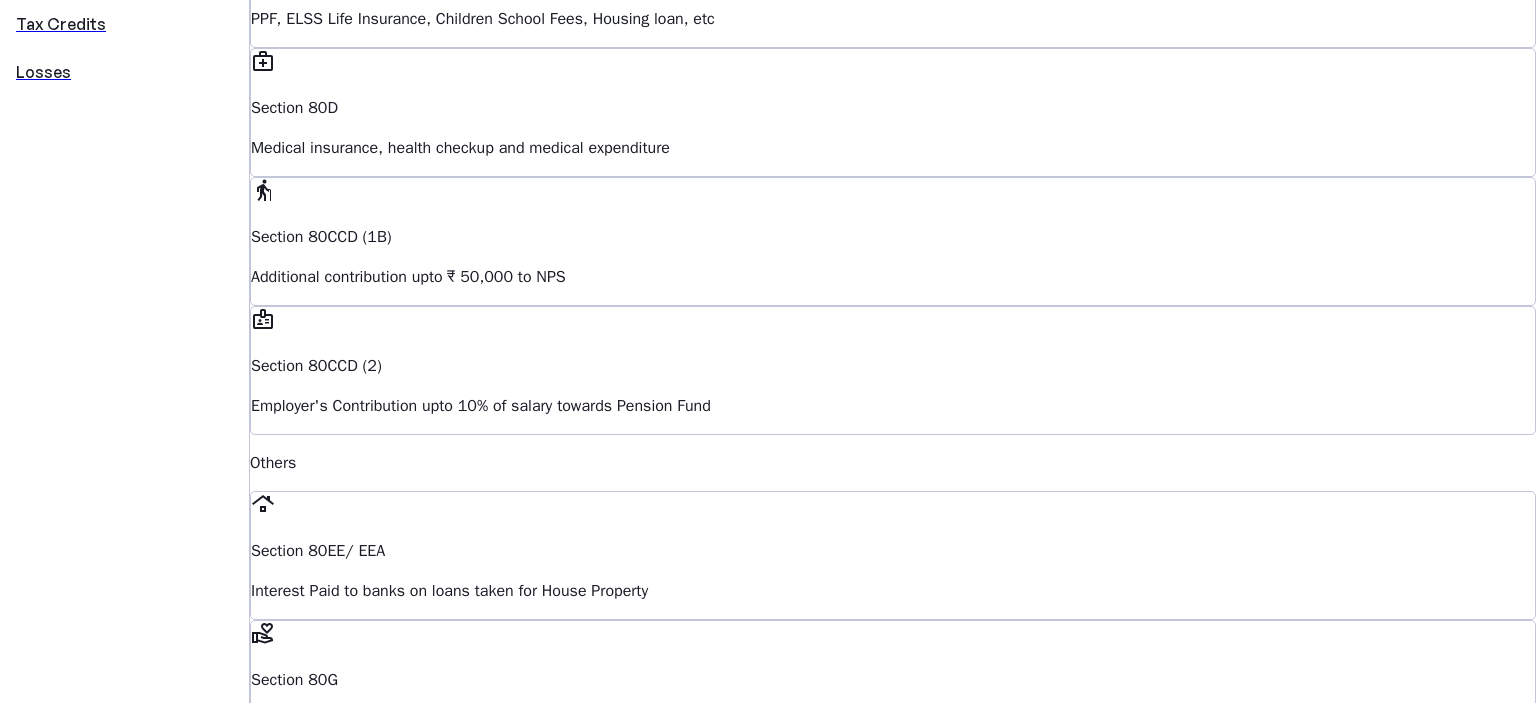 click at bounding box center (303, 1414) 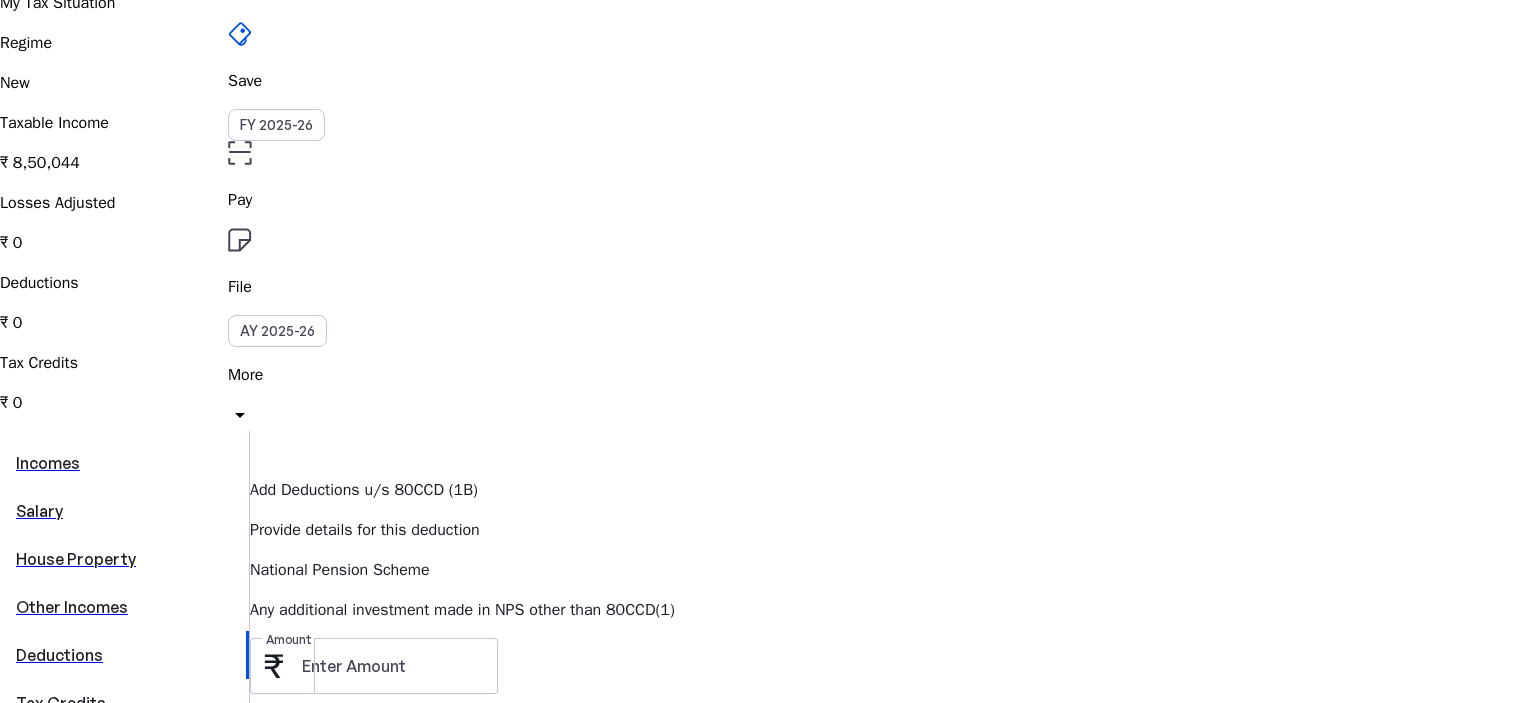 scroll, scrollTop: 200, scrollLeft: 0, axis: vertical 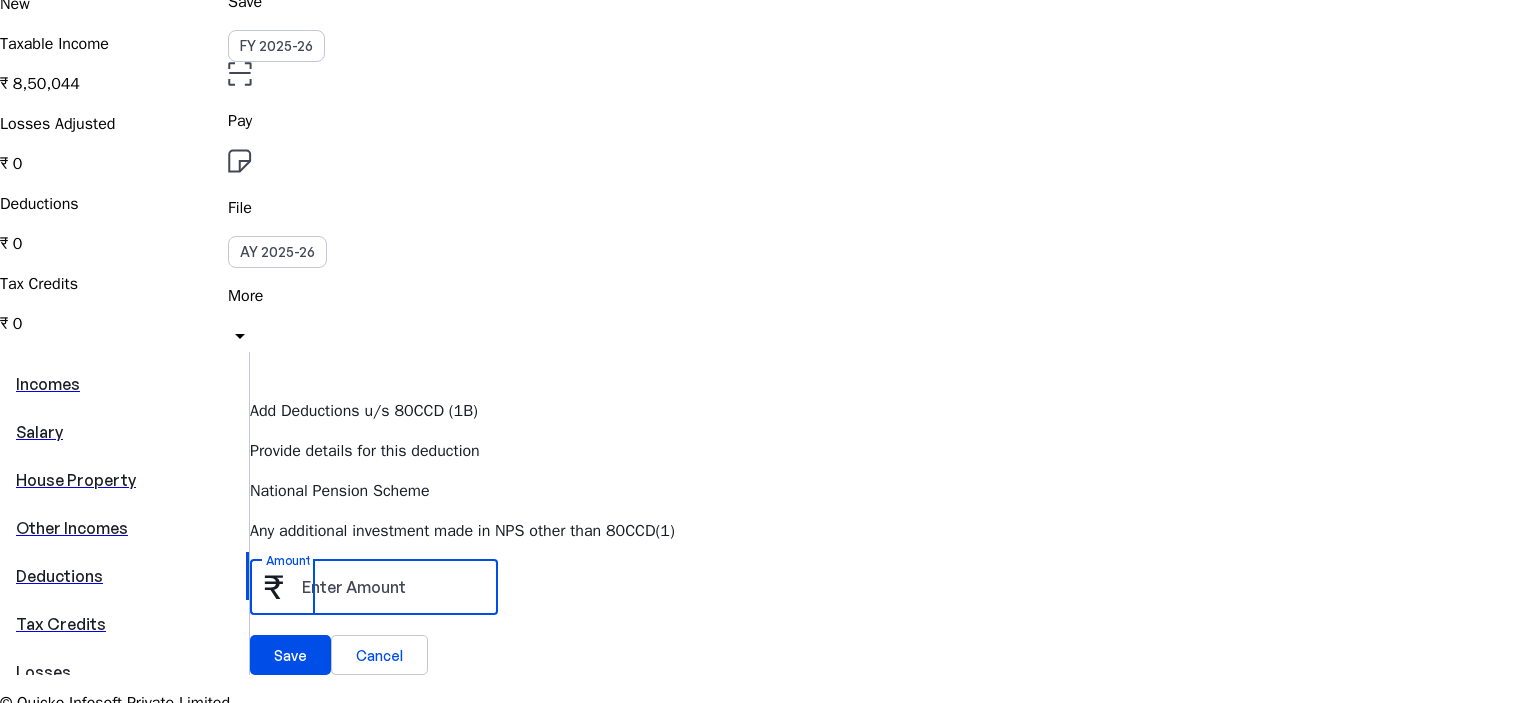 click on "Amount" at bounding box center (392, 587) 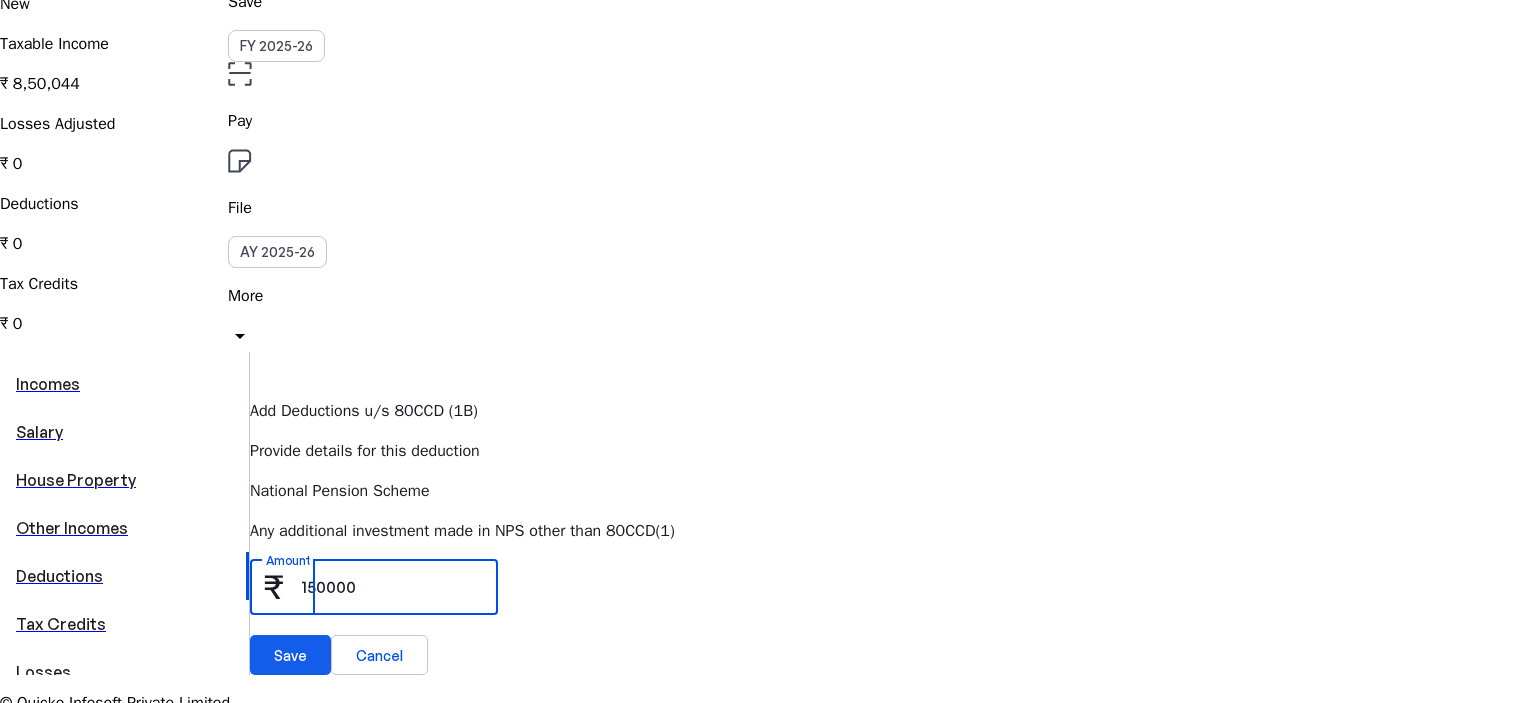 type on "150000" 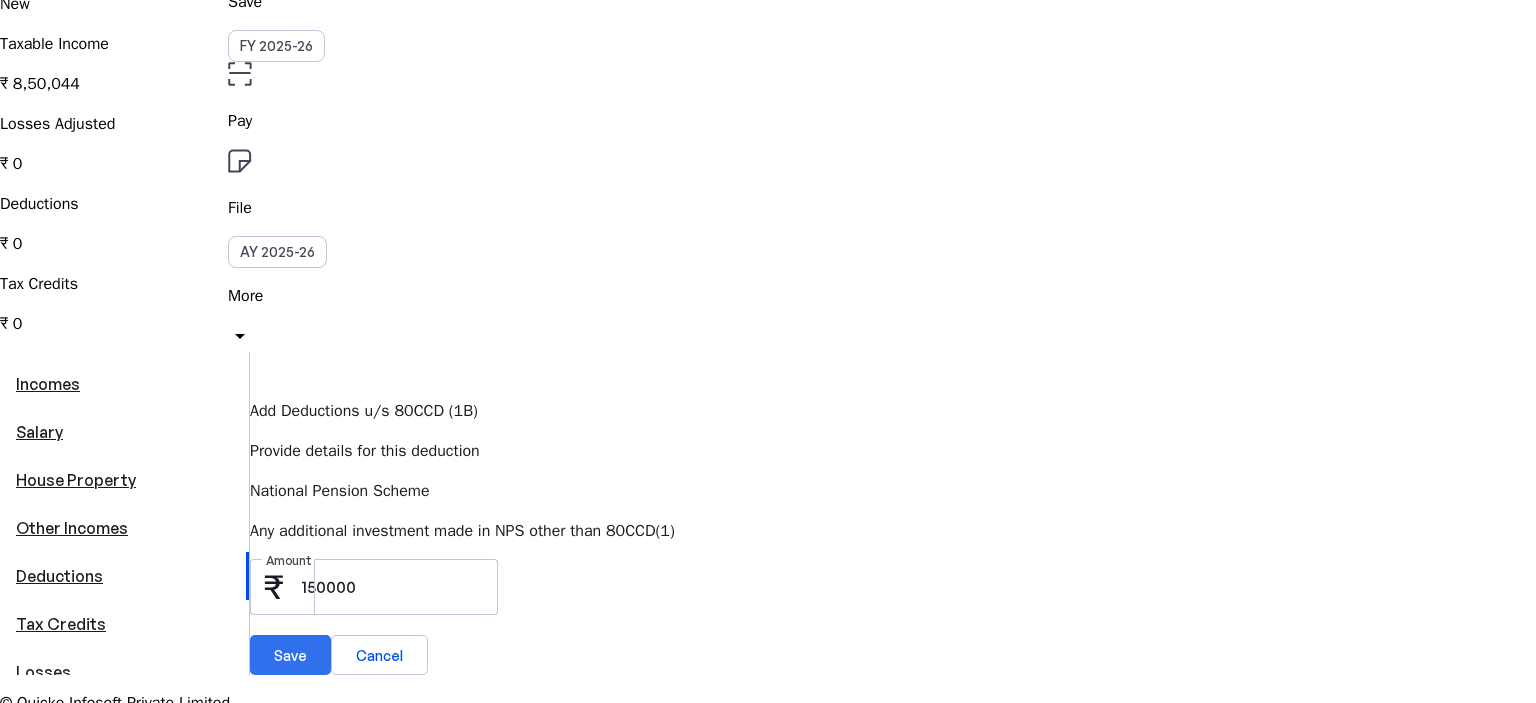 click on "Save" at bounding box center (290, 655) 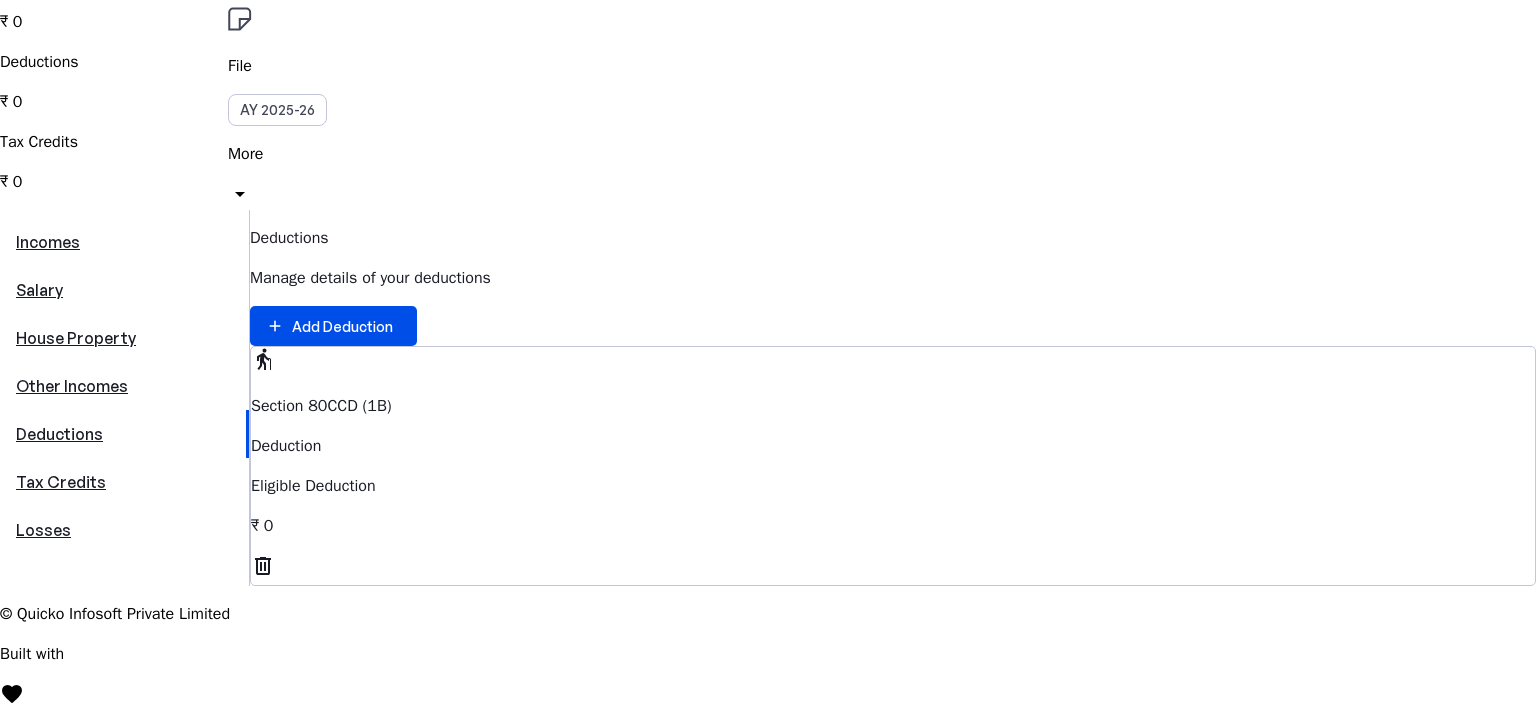 scroll, scrollTop: 403, scrollLeft: 0, axis: vertical 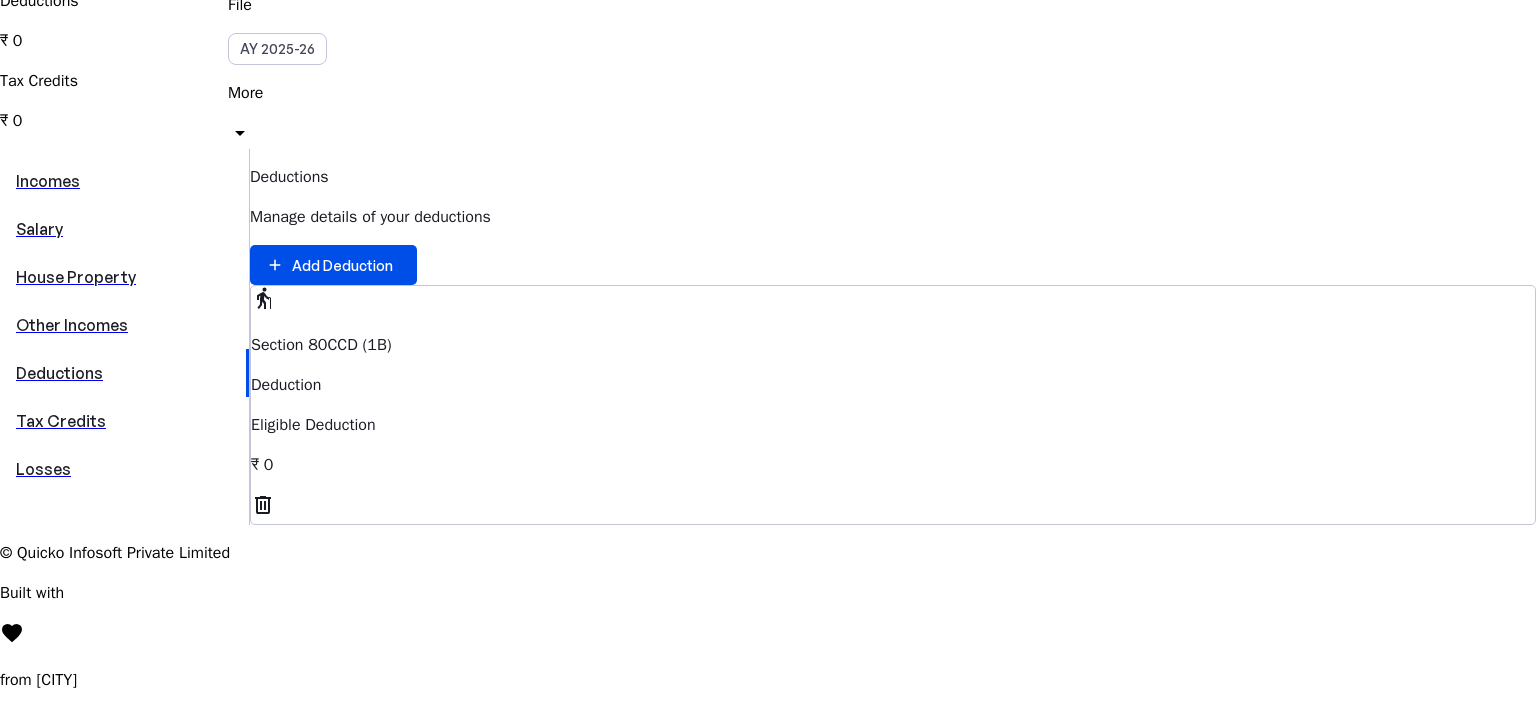 click on "Tax Credits" at bounding box center (124, 421) 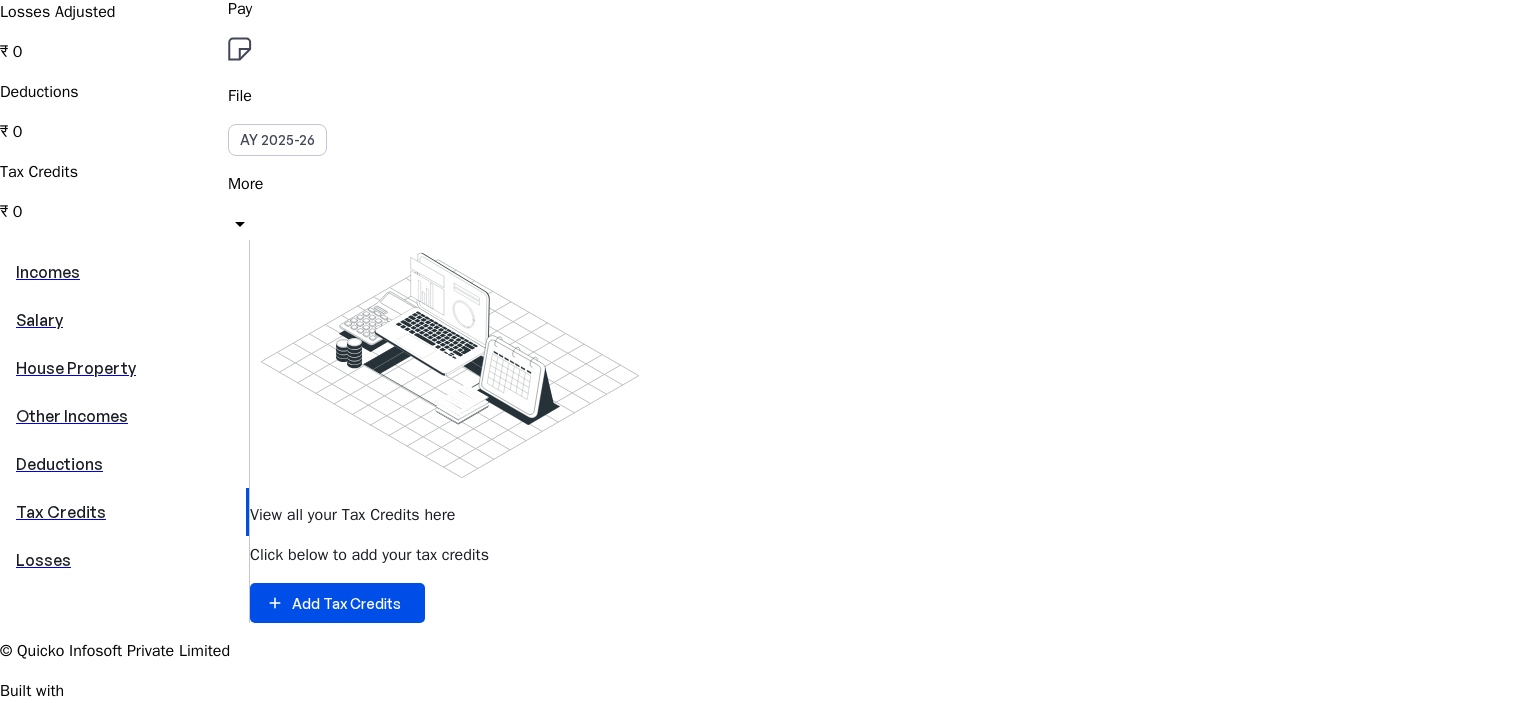 scroll, scrollTop: 400, scrollLeft: 0, axis: vertical 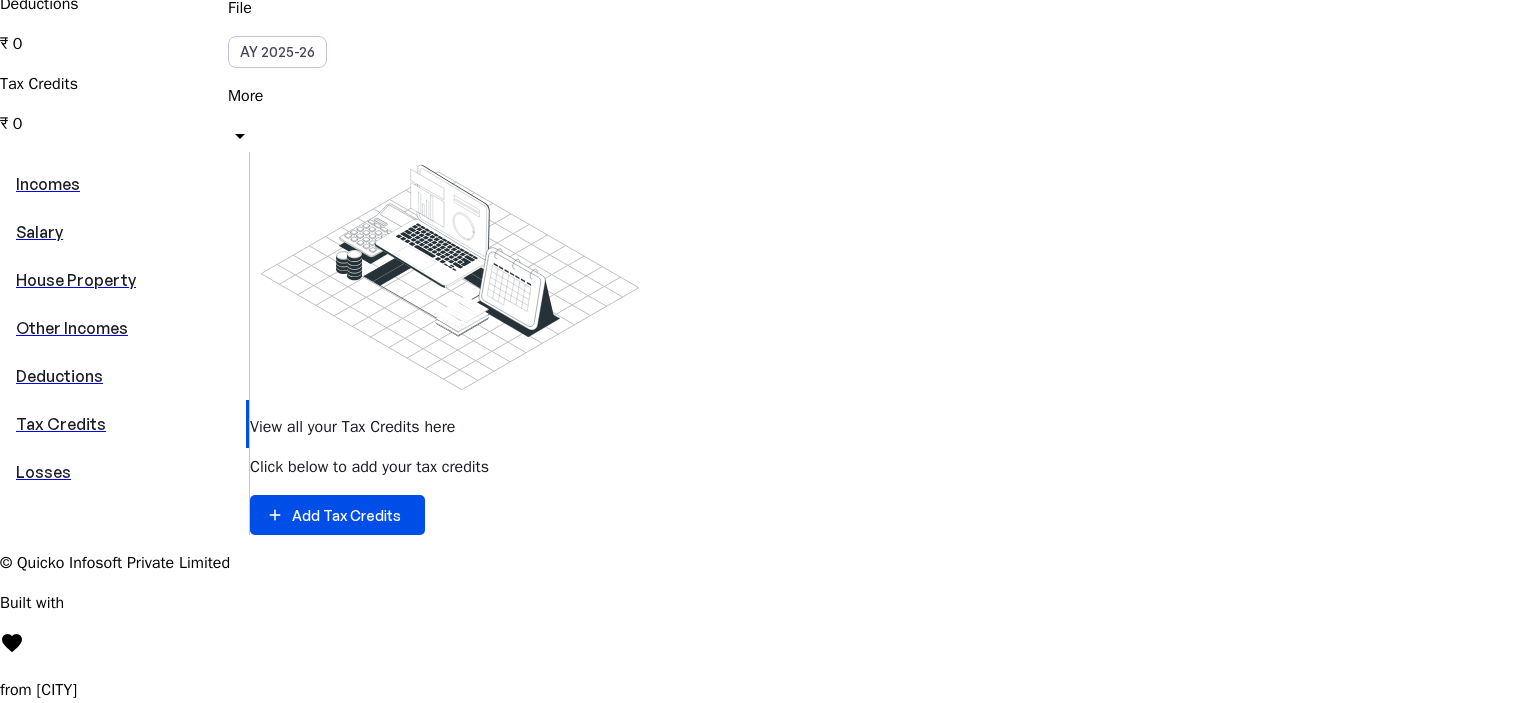 click on "Losses" at bounding box center [124, 472] 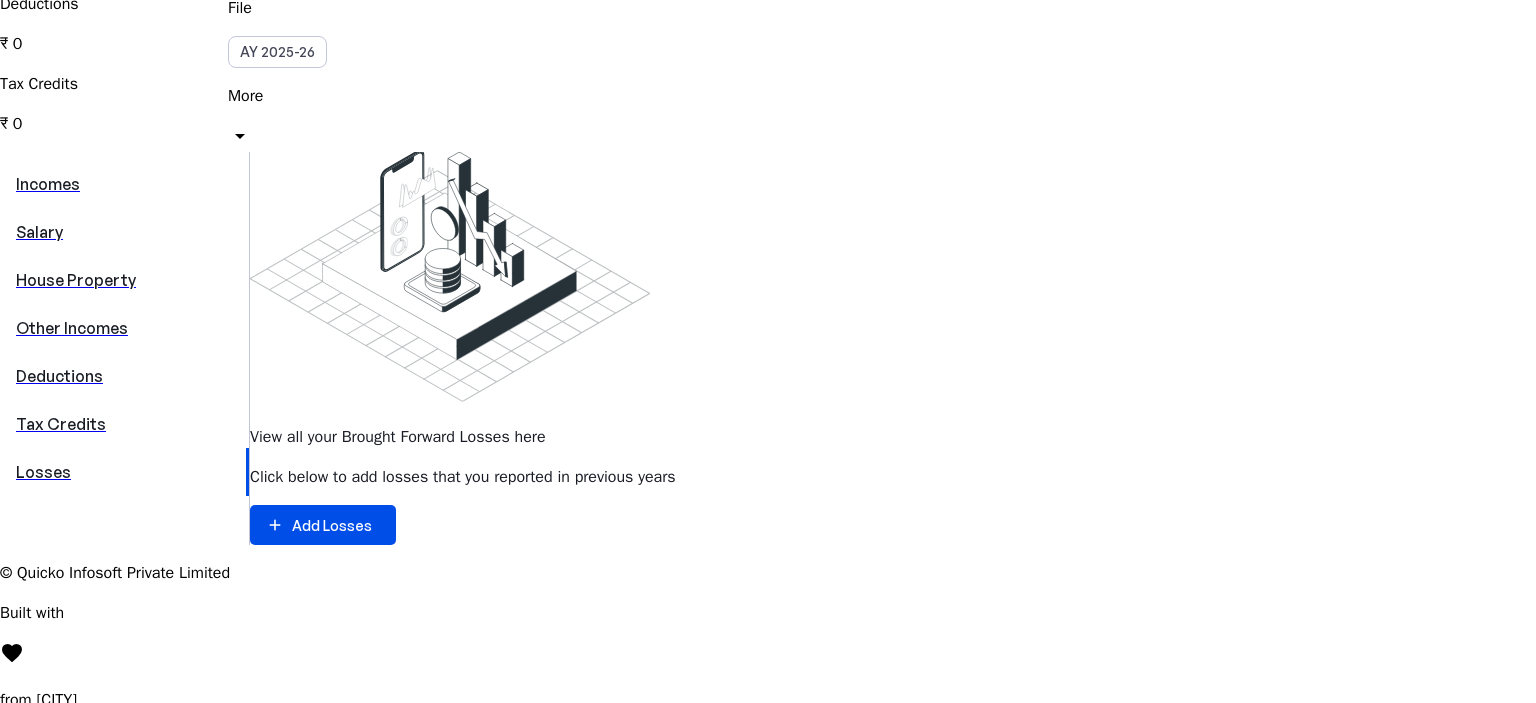 scroll, scrollTop: 0, scrollLeft: 0, axis: both 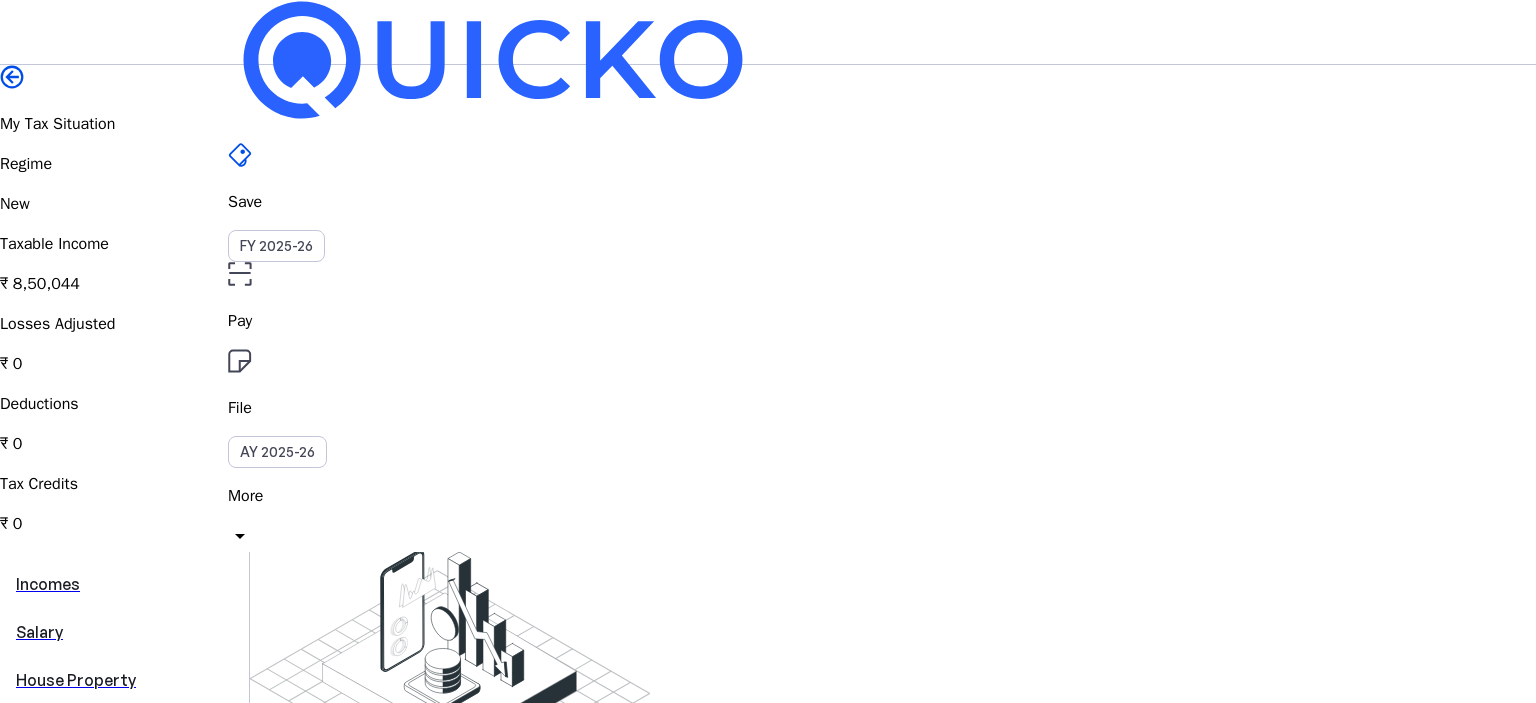 click on "₹ 8,50,044" at bounding box center [768, 284] 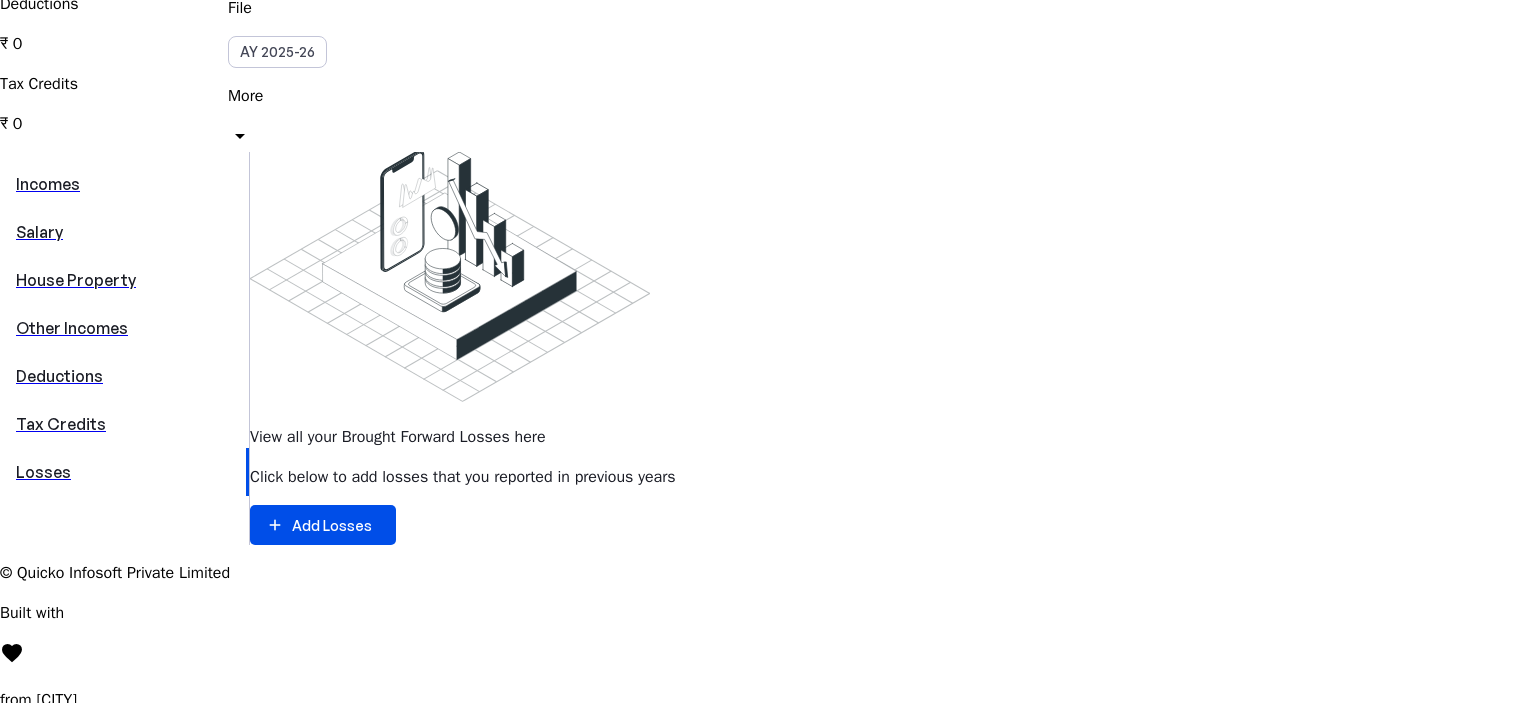 scroll, scrollTop: 0, scrollLeft: 0, axis: both 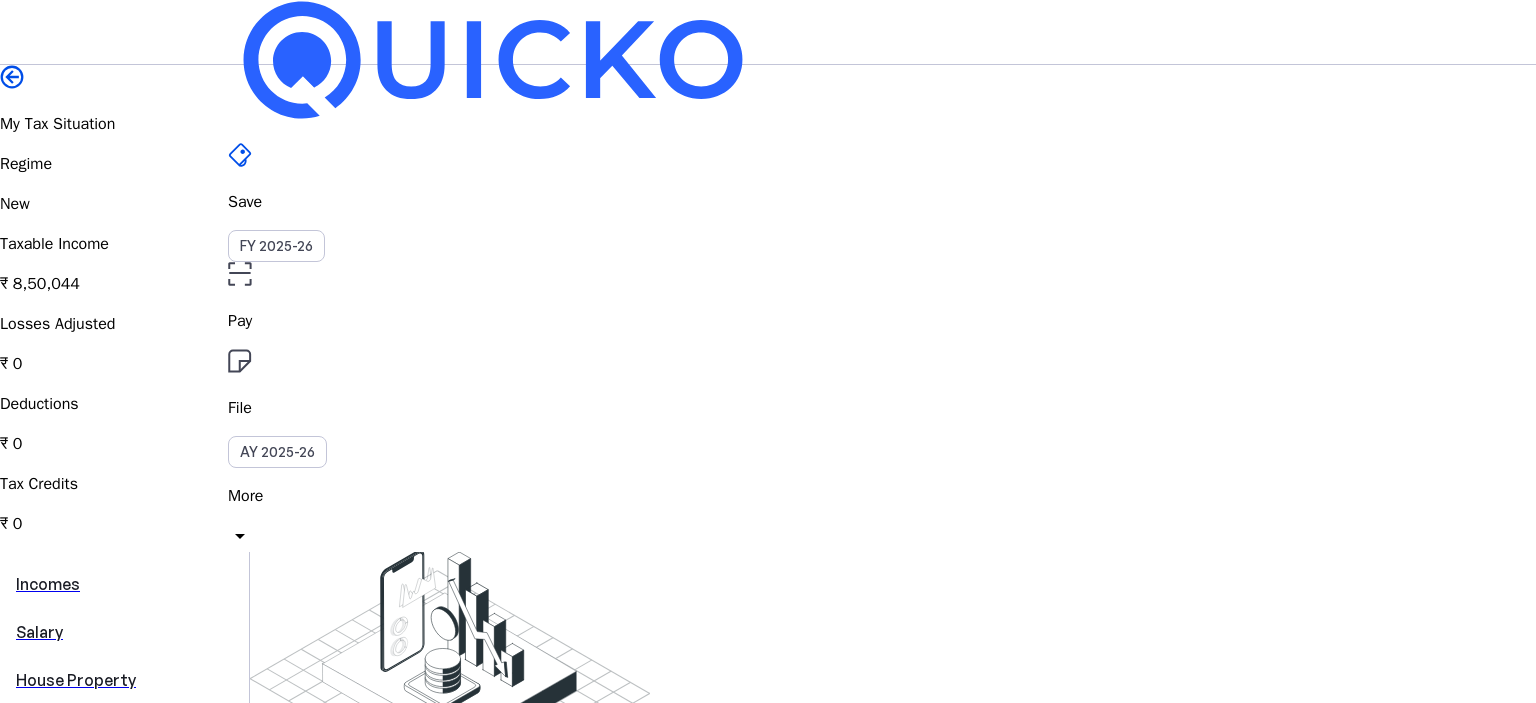 click at bounding box center (12, 77) 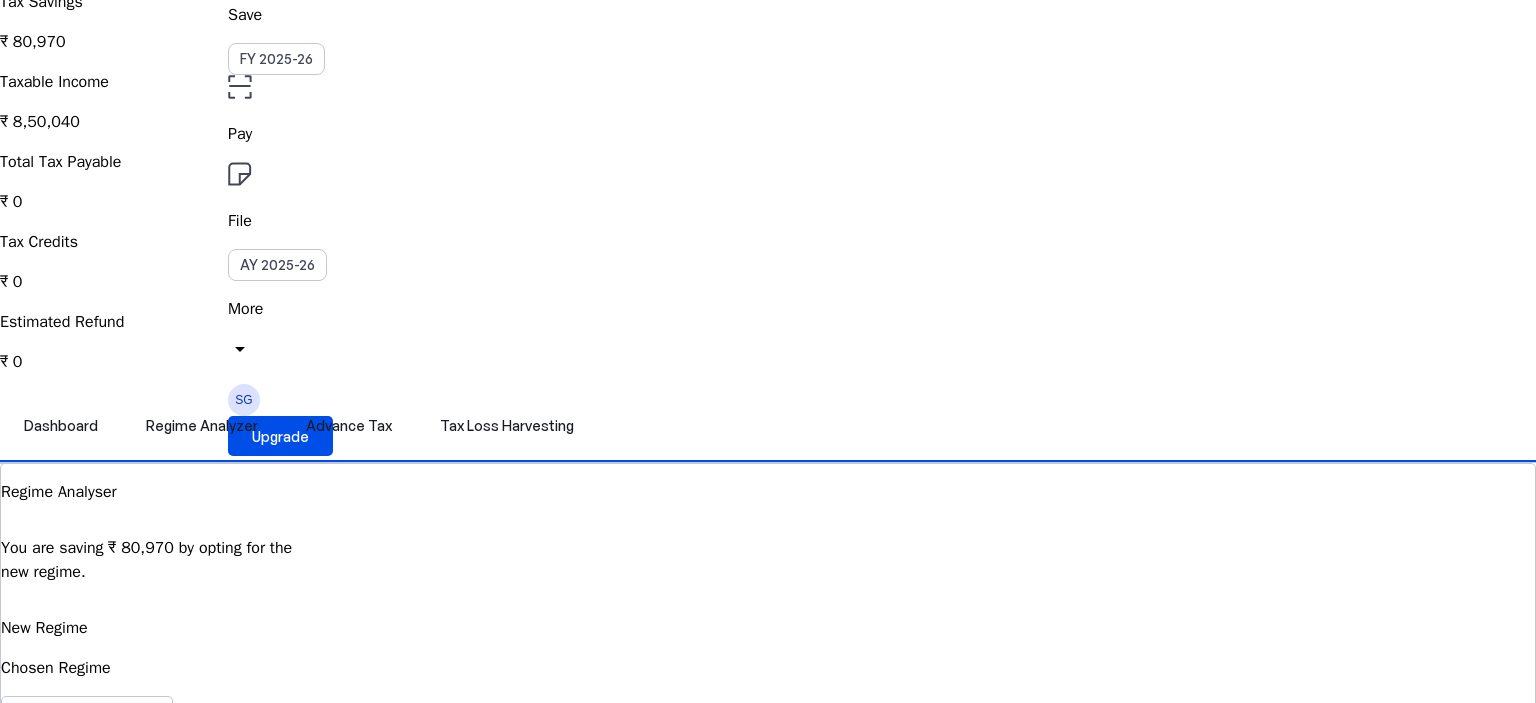 scroll, scrollTop: 0, scrollLeft: 0, axis: both 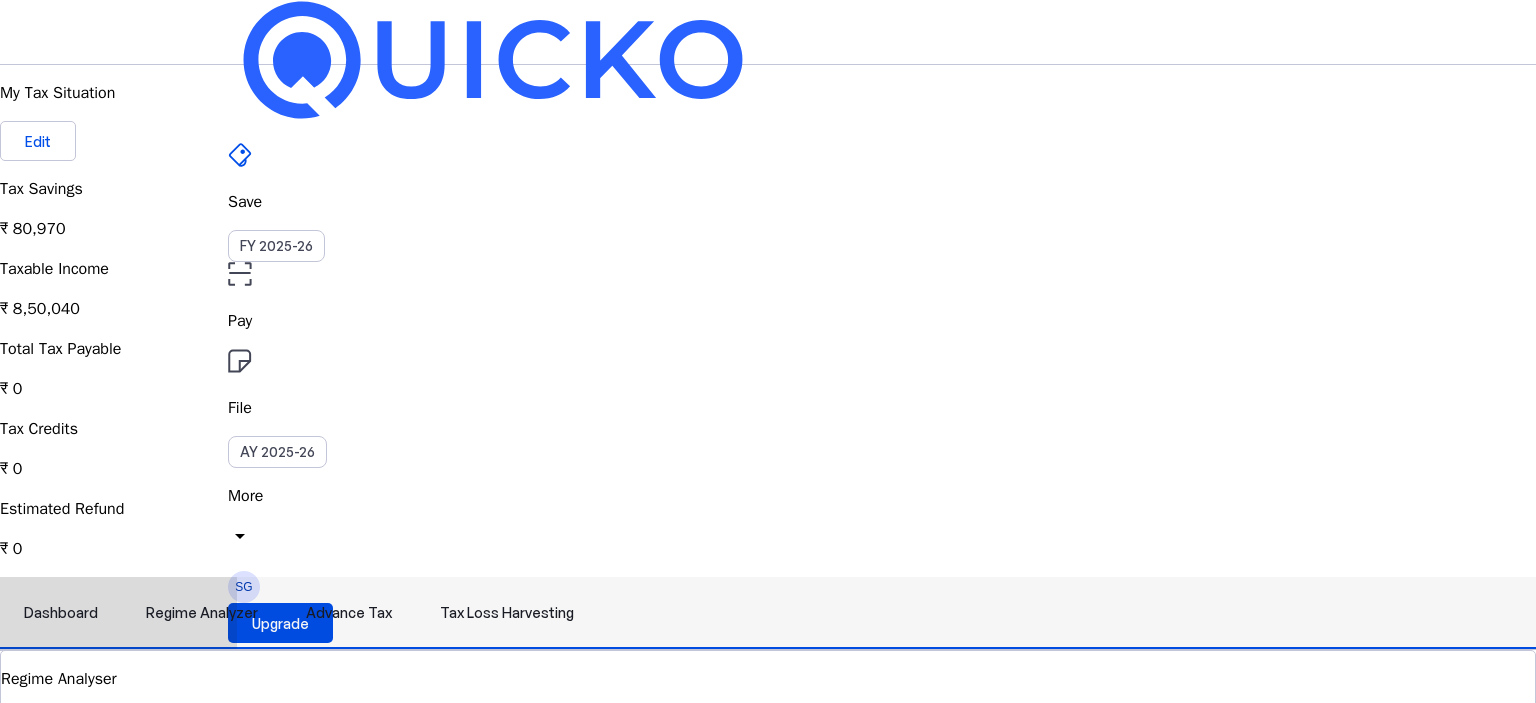 click on "Regime Analyzer" at bounding box center (202, 613) 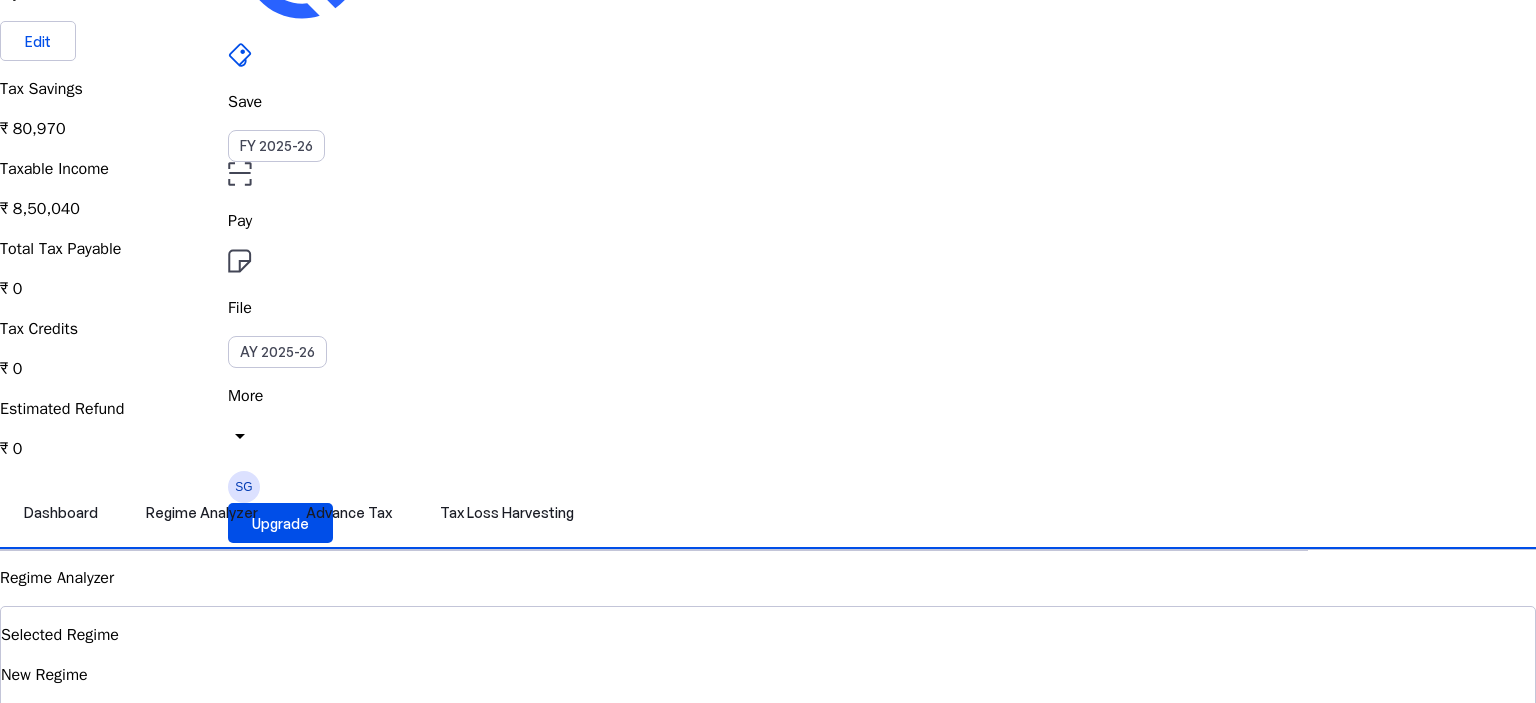 scroll, scrollTop: 0, scrollLeft: 0, axis: both 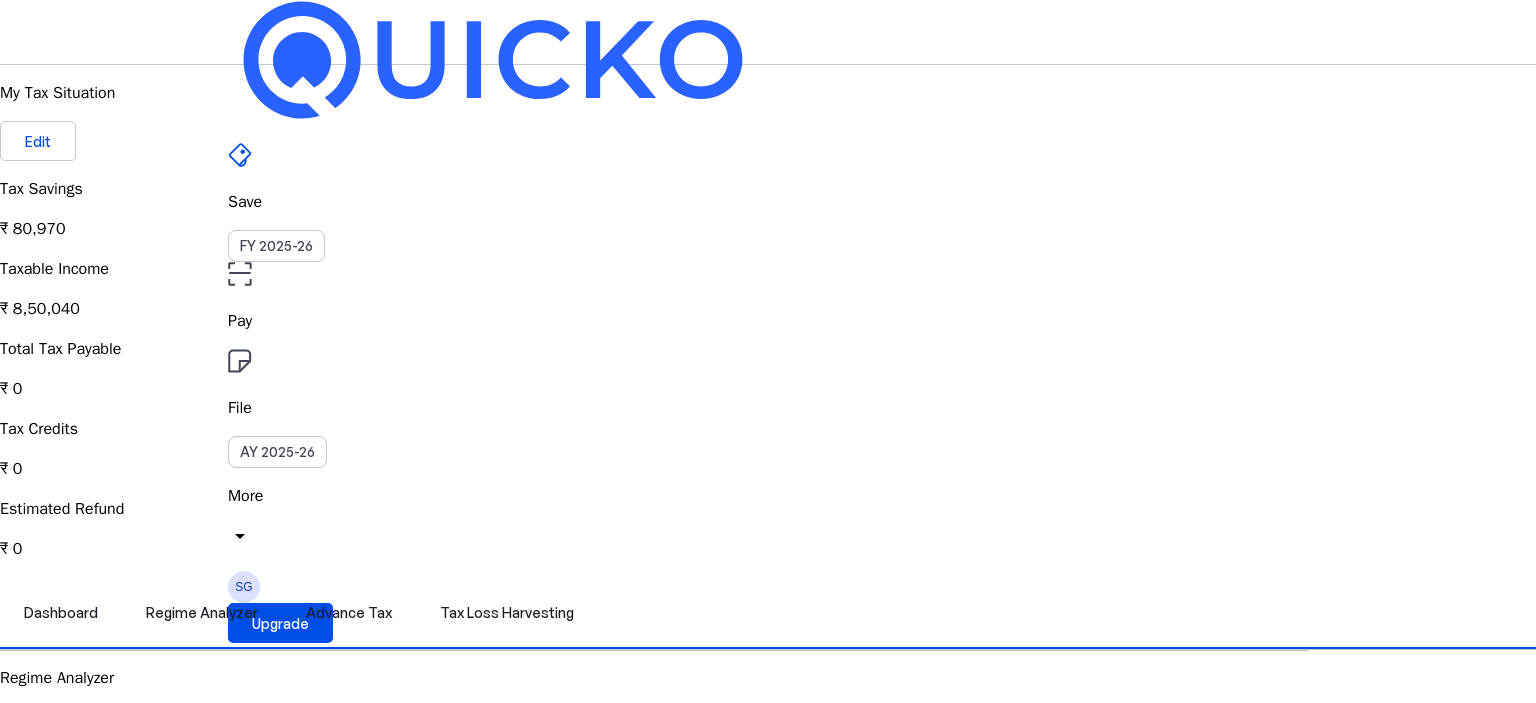 click on "File AY 2025-26" at bounding box center (768, 202) 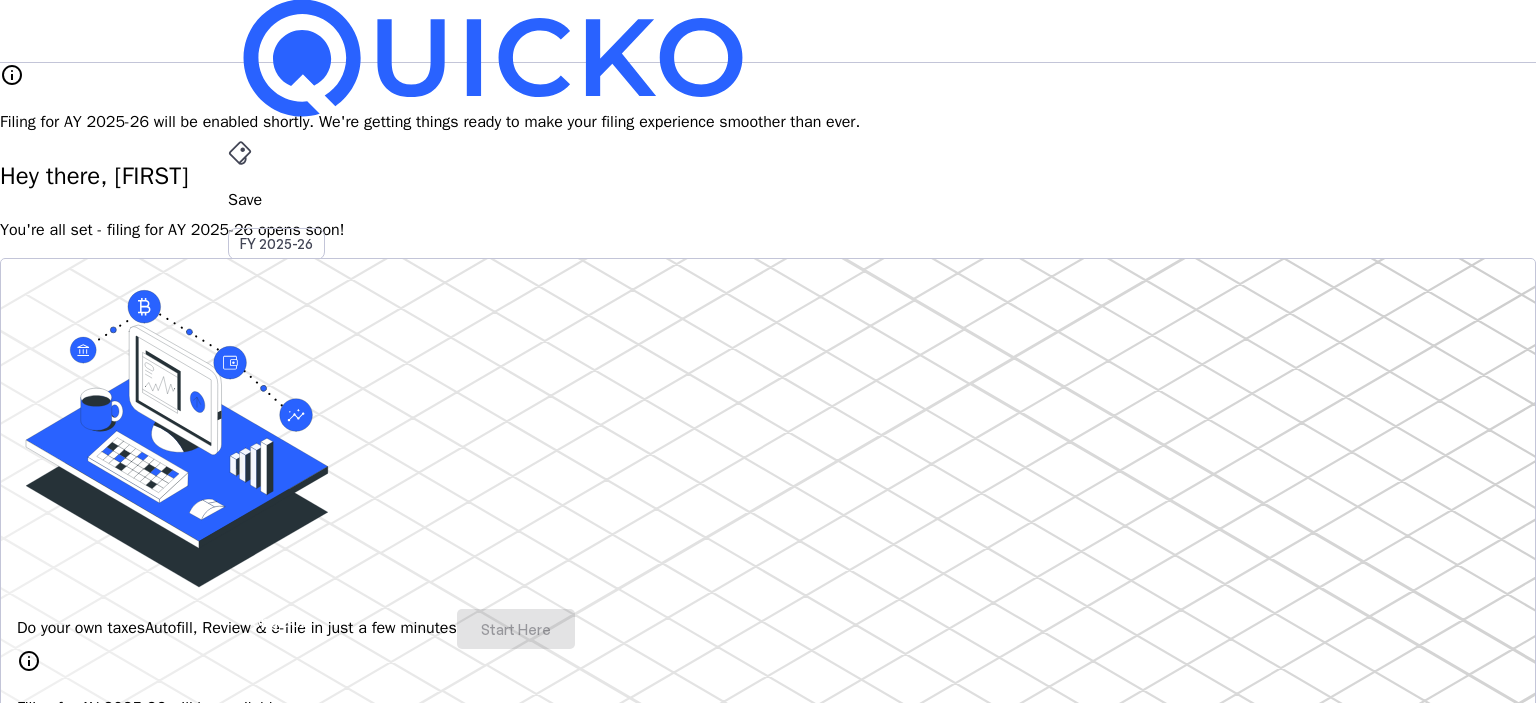 scroll, scrollTop: 0, scrollLeft: 0, axis: both 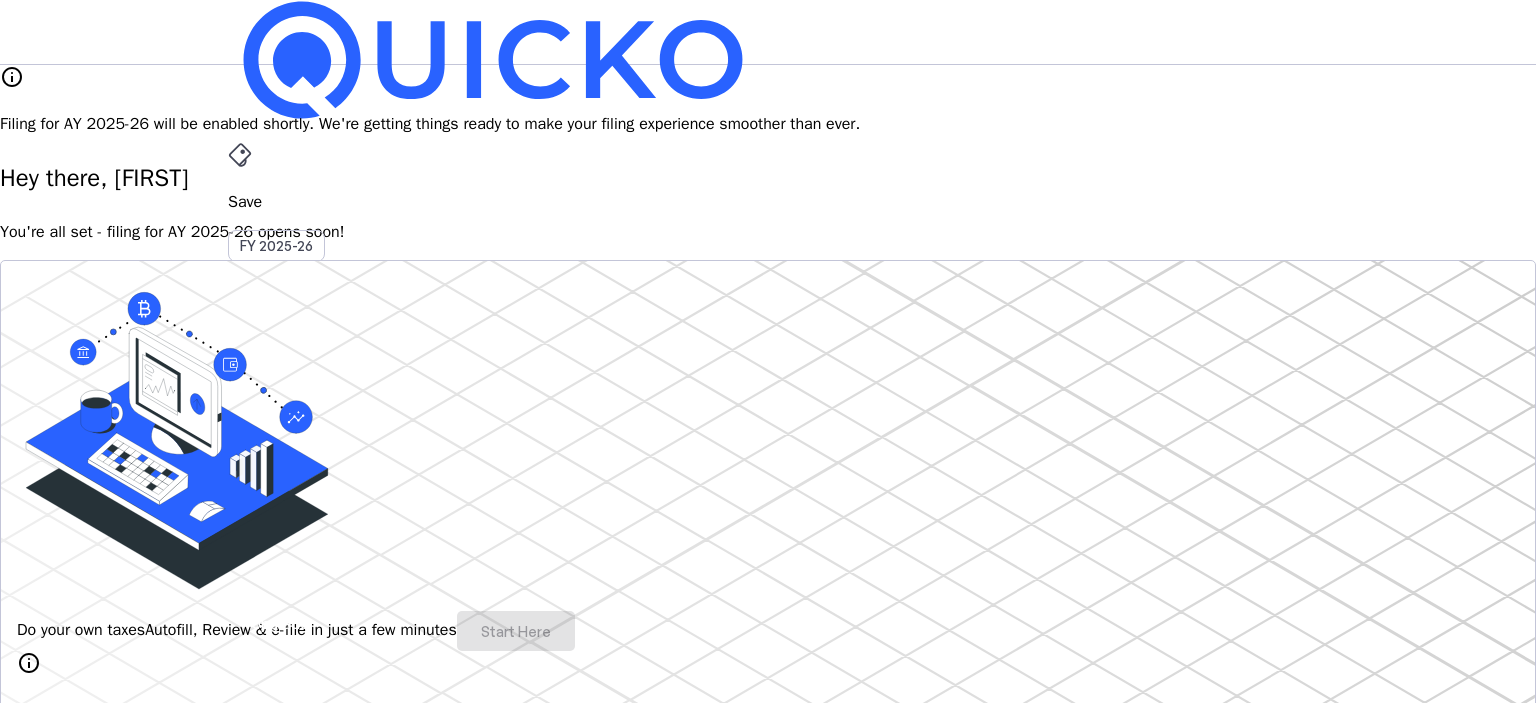 click on "AY 2025-26" at bounding box center [277, 452] 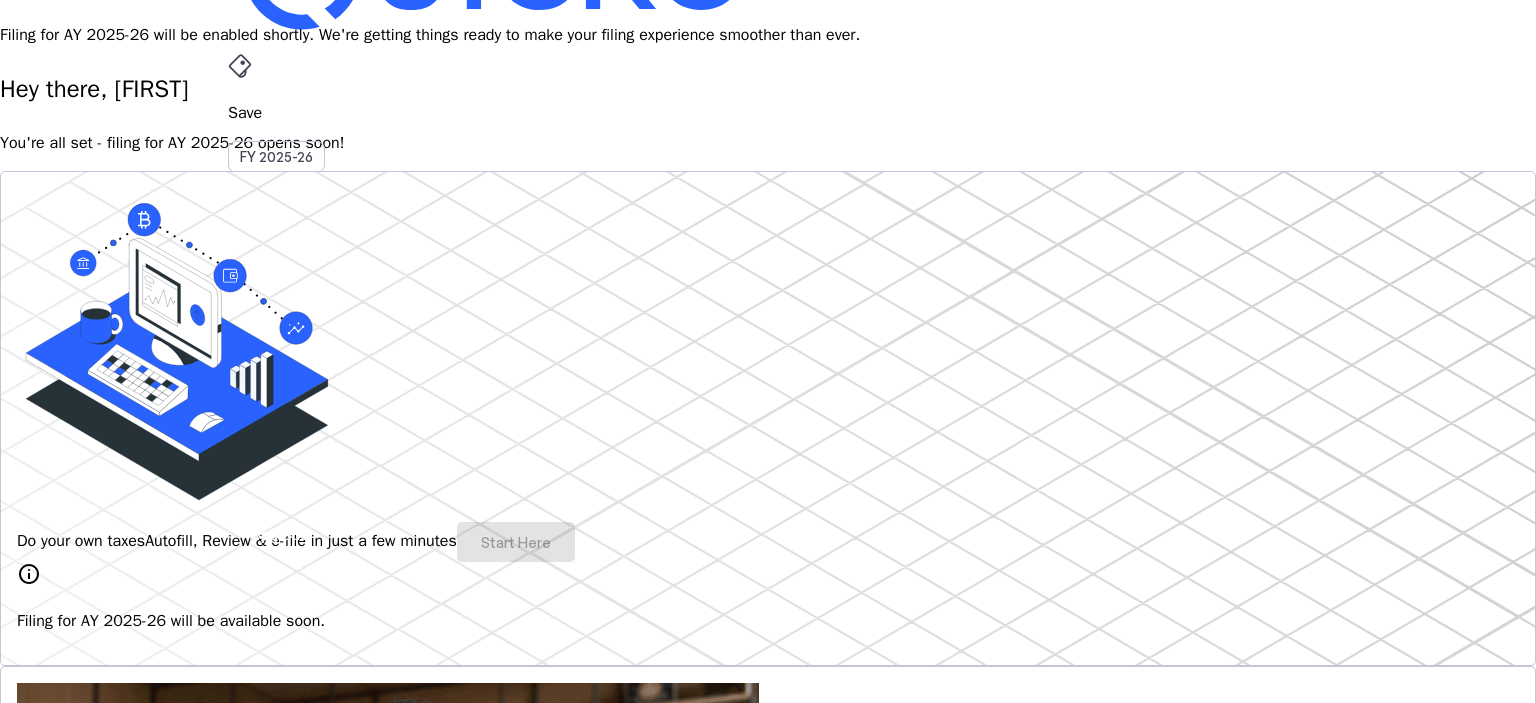 scroll, scrollTop: 0, scrollLeft: 0, axis: both 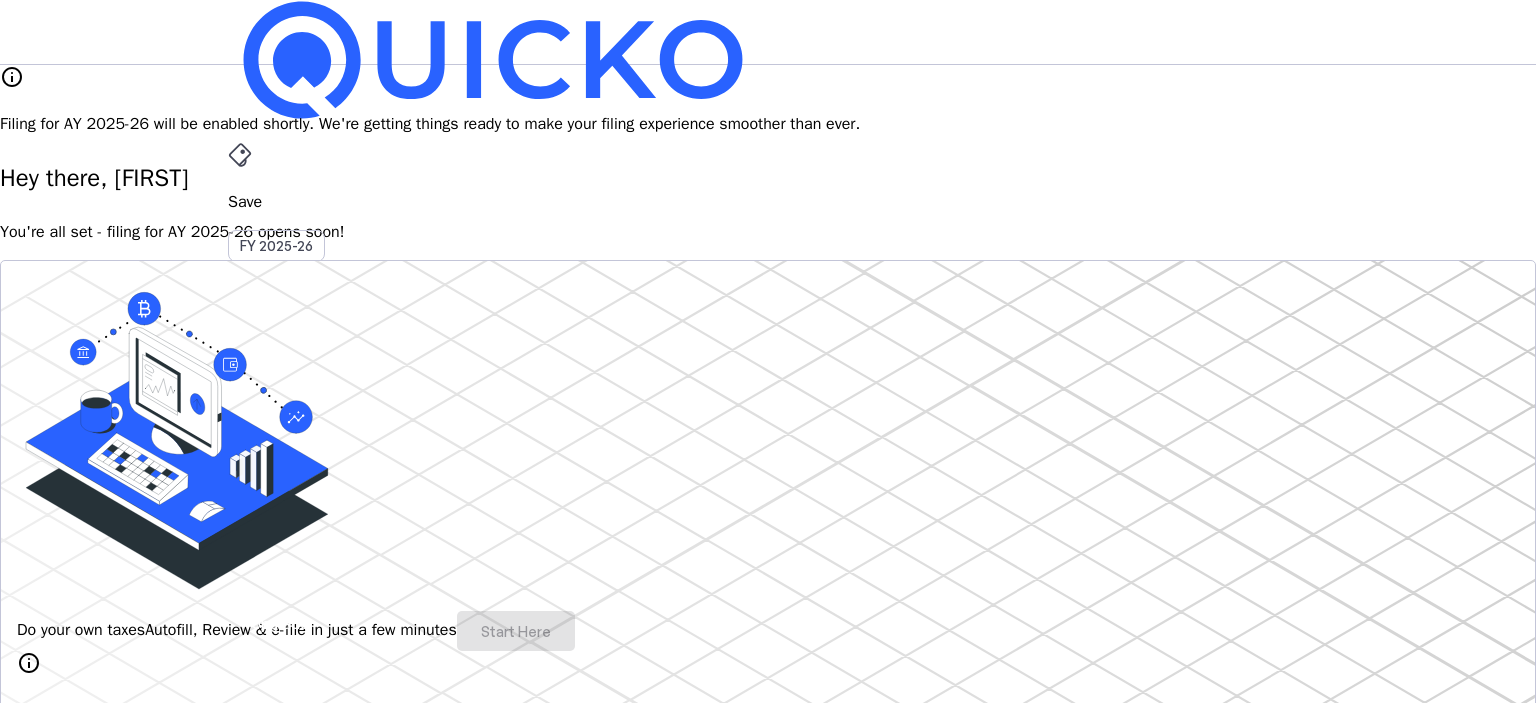 click at bounding box center (768, 3356) 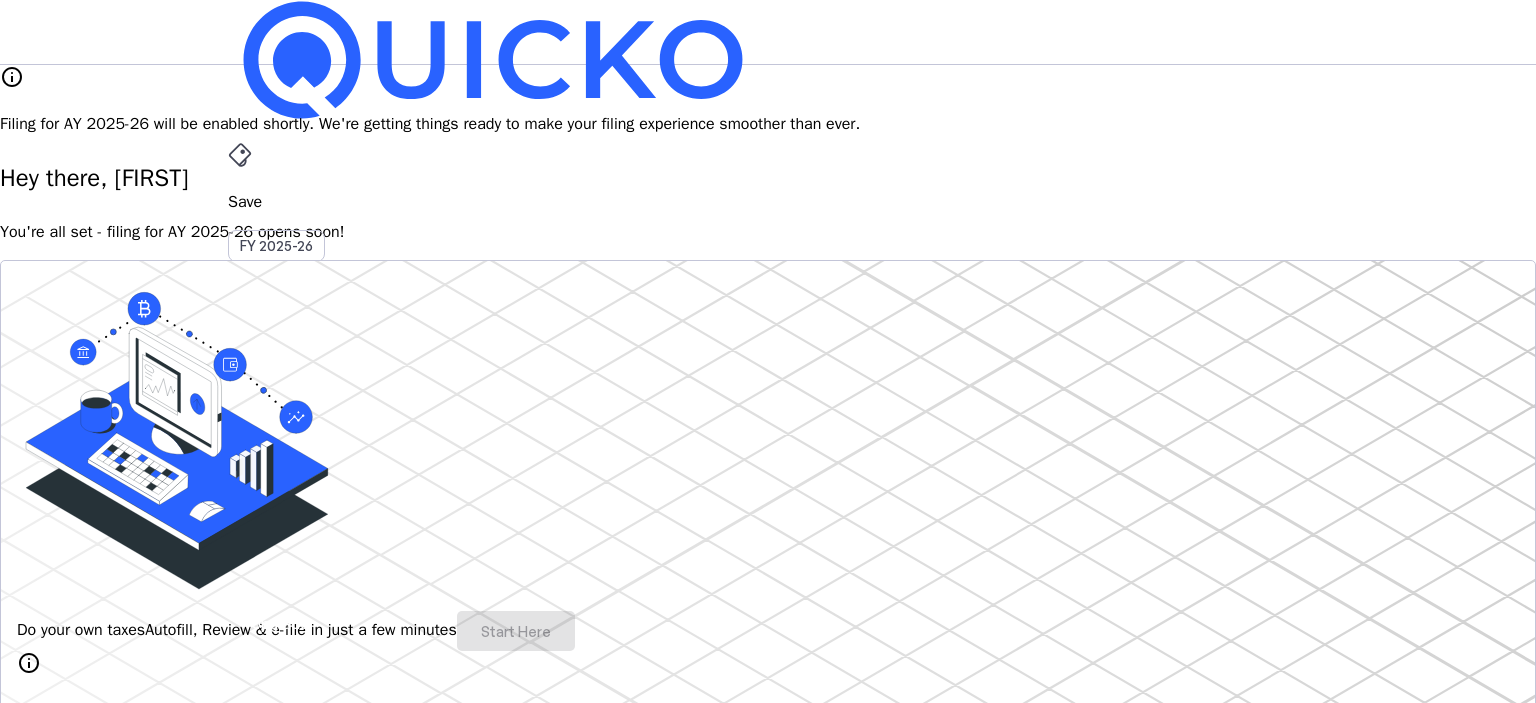 click on "AY 2025-26" at bounding box center (277, 452) 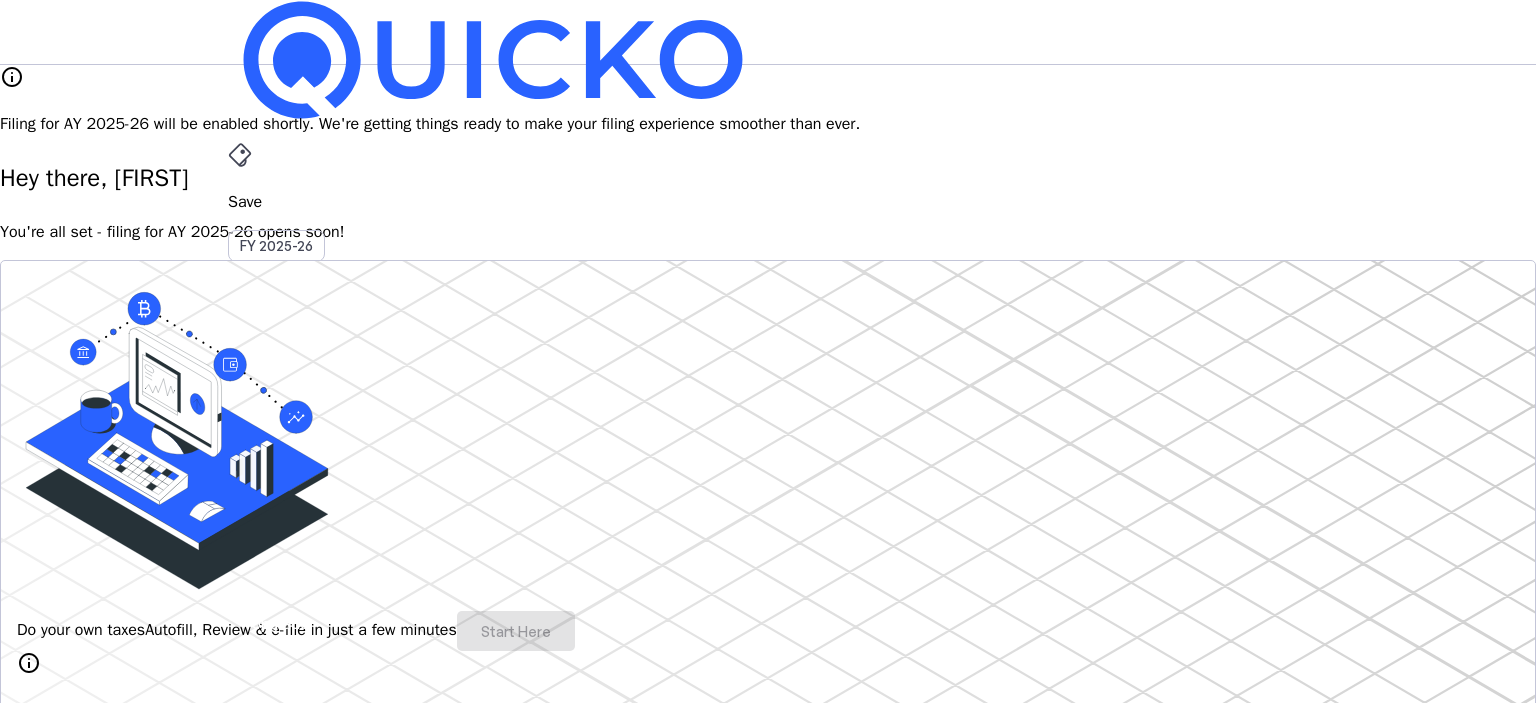 click on "File" at bounding box center (768, 408) 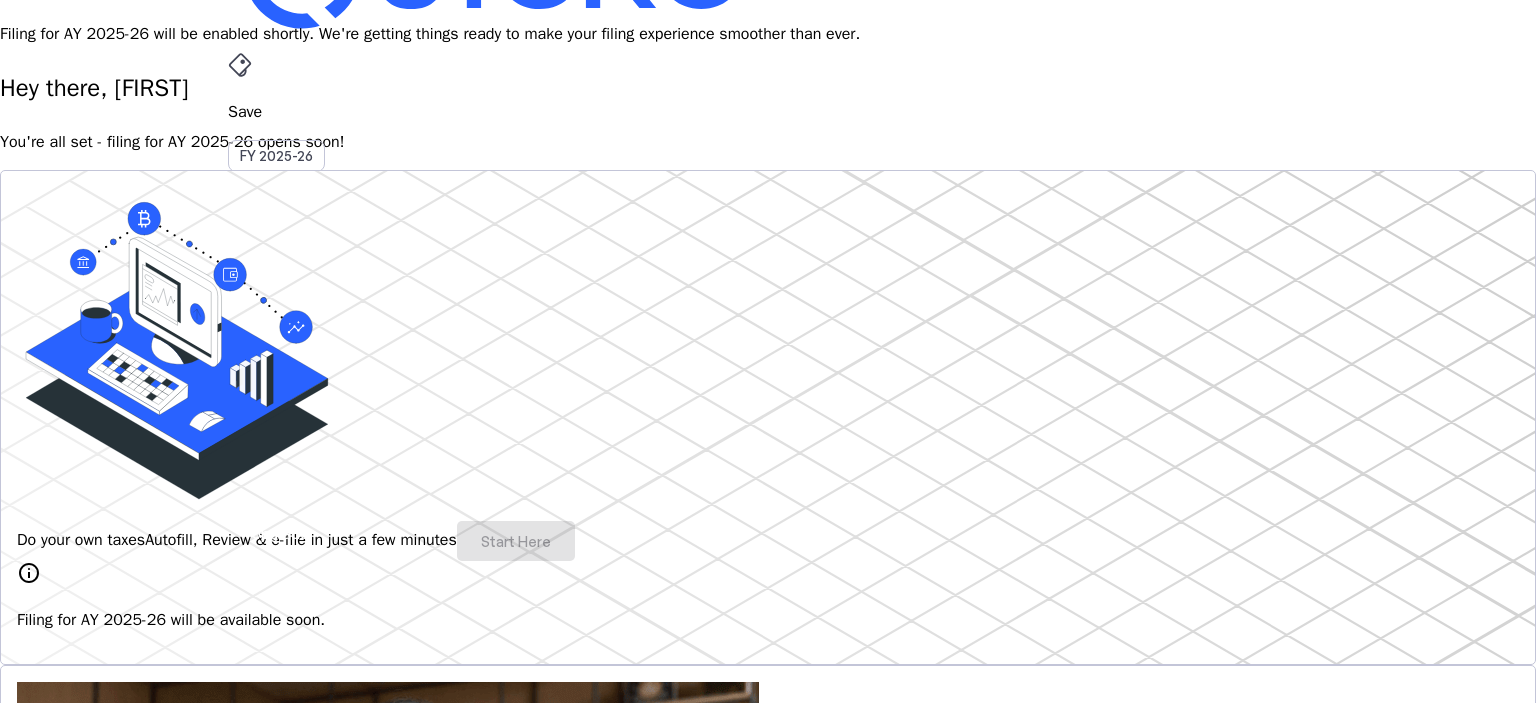 scroll, scrollTop: 0, scrollLeft: 0, axis: both 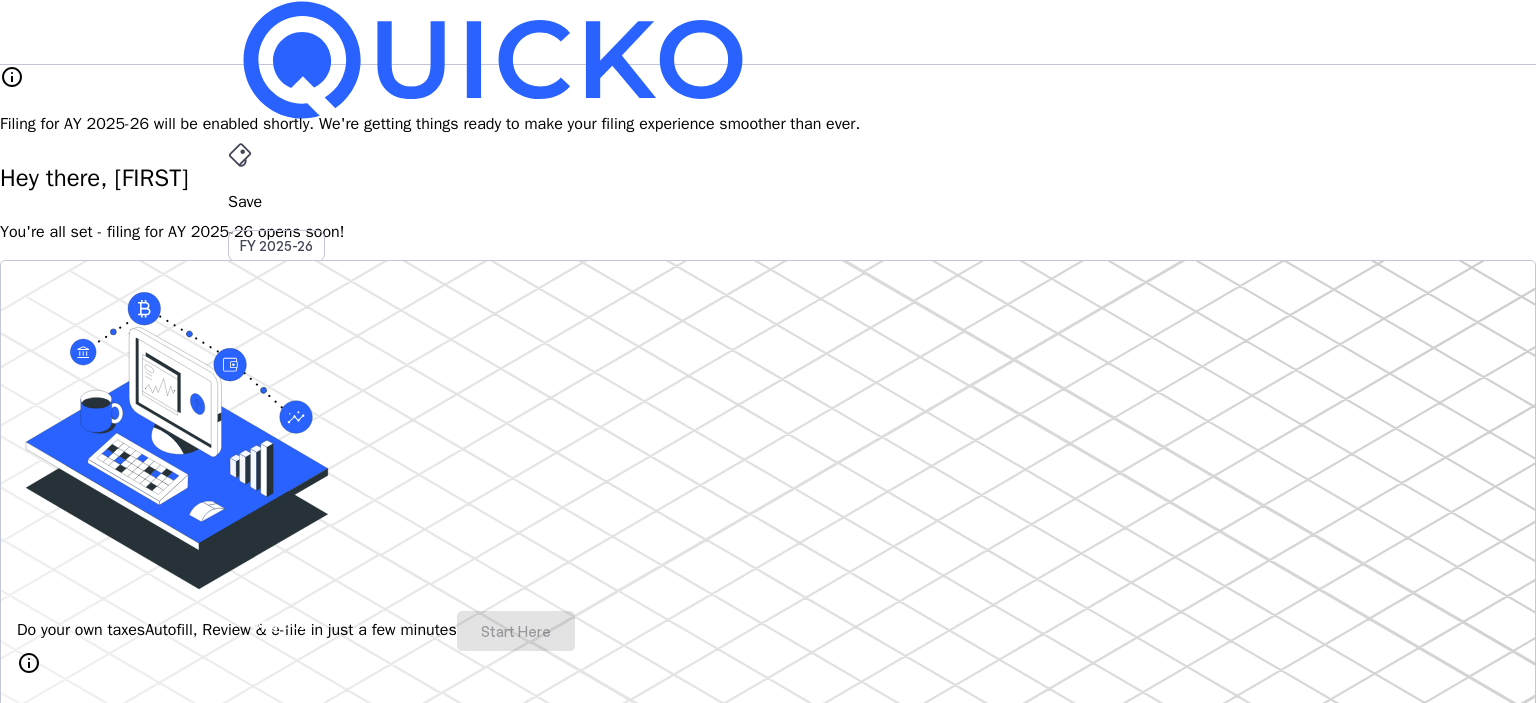 click at bounding box center [280, 623] 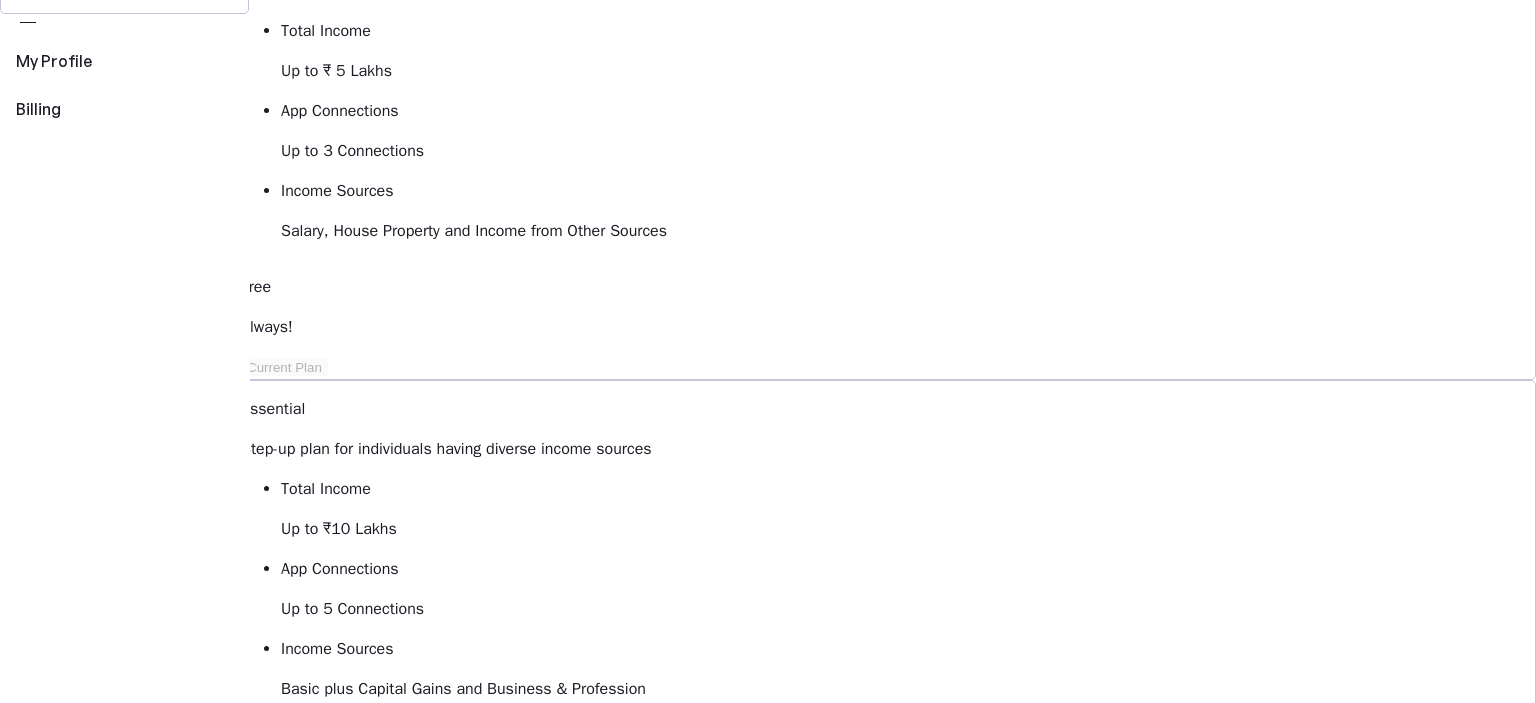 scroll, scrollTop: 0, scrollLeft: 0, axis: both 